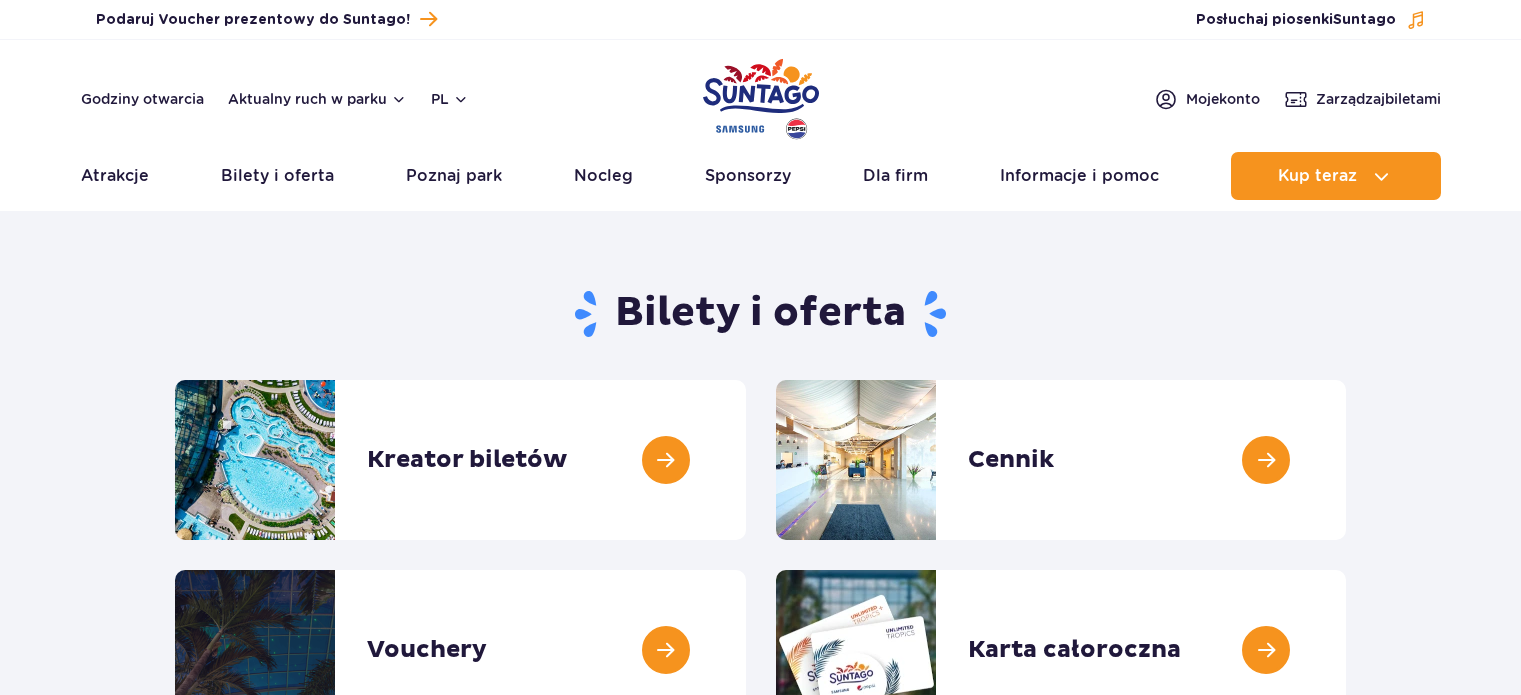 scroll, scrollTop: 0, scrollLeft: 0, axis: both 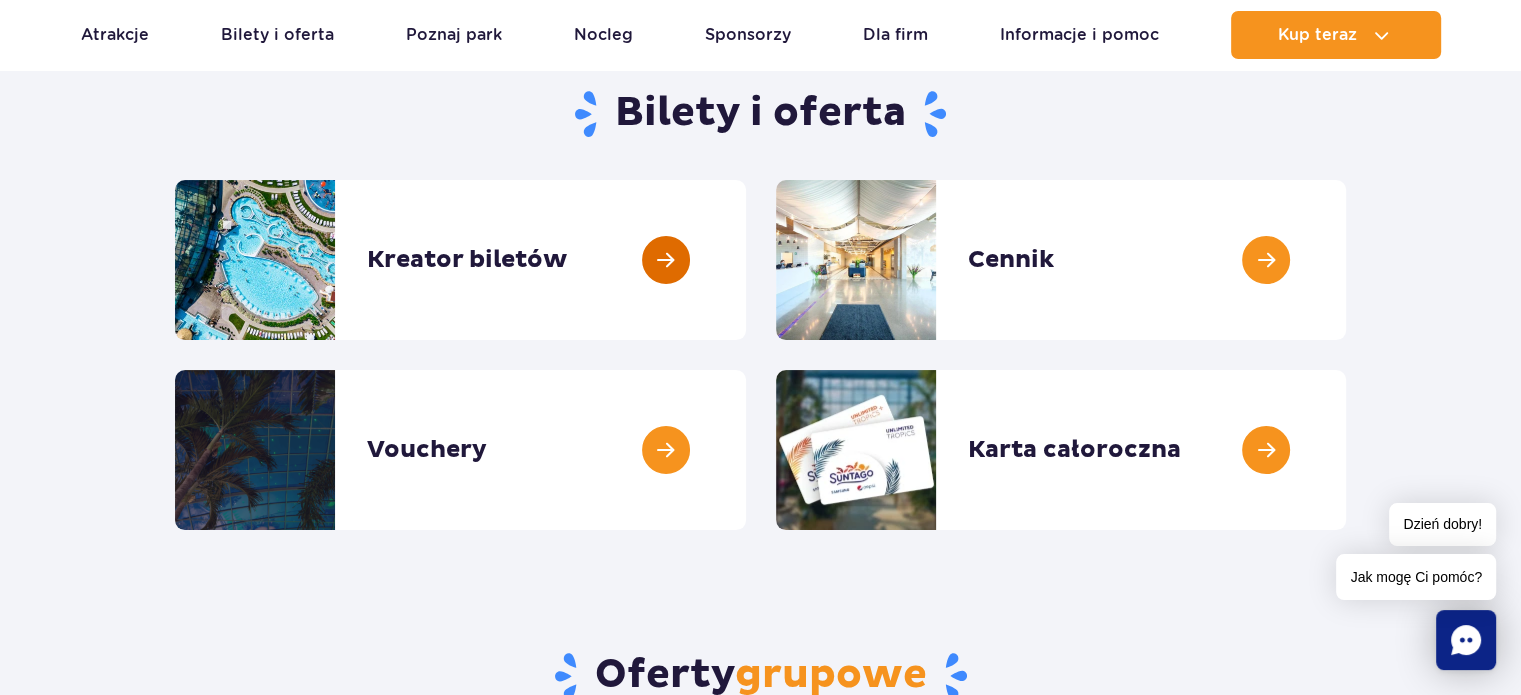 click at bounding box center (746, 260) 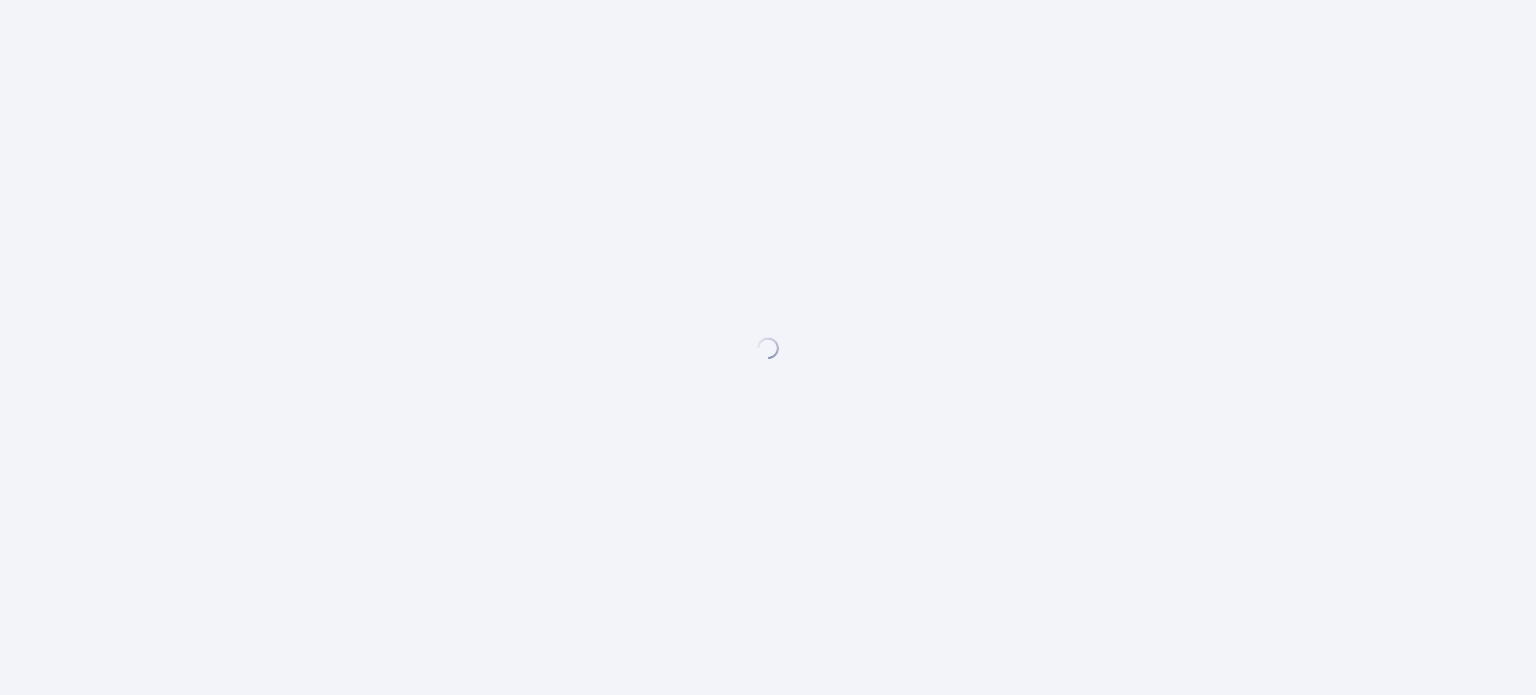 scroll, scrollTop: 0, scrollLeft: 0, axis: both 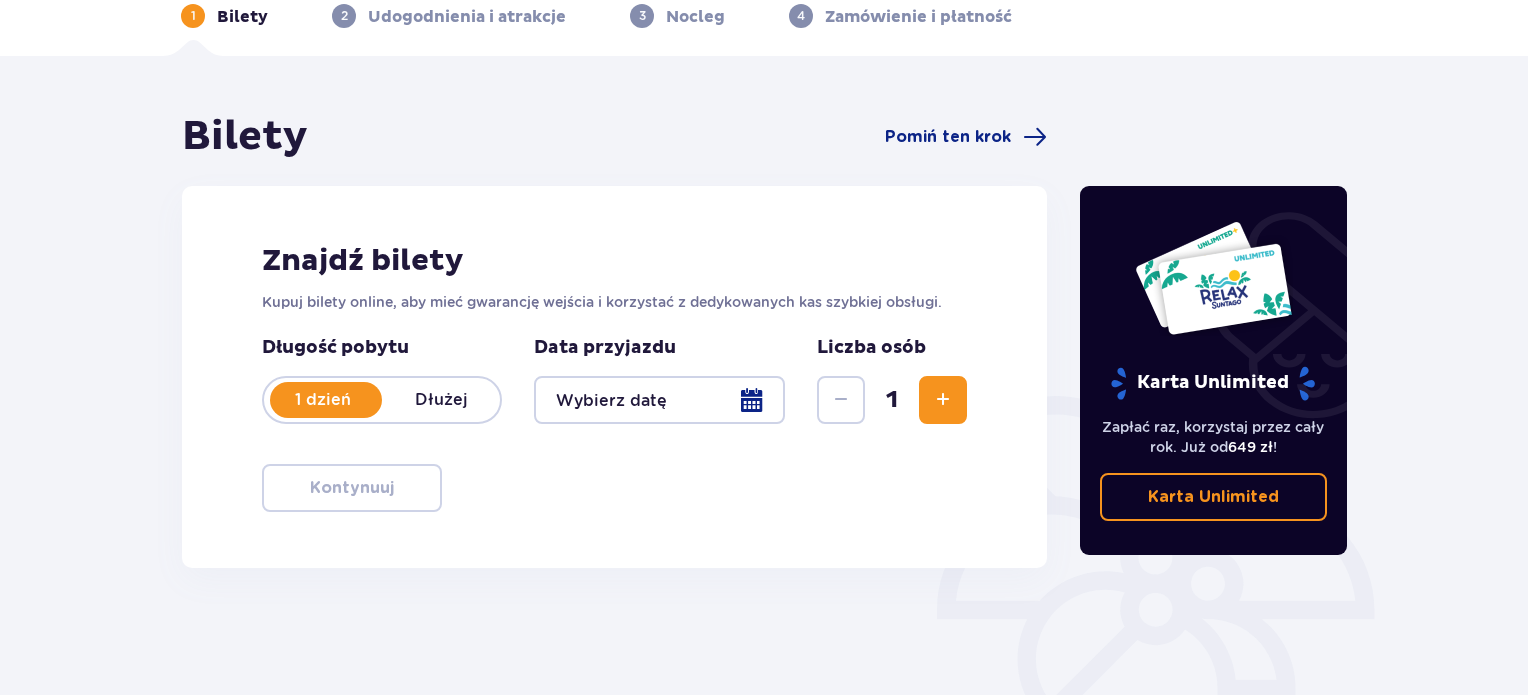 click at bounding box center [659, 400] 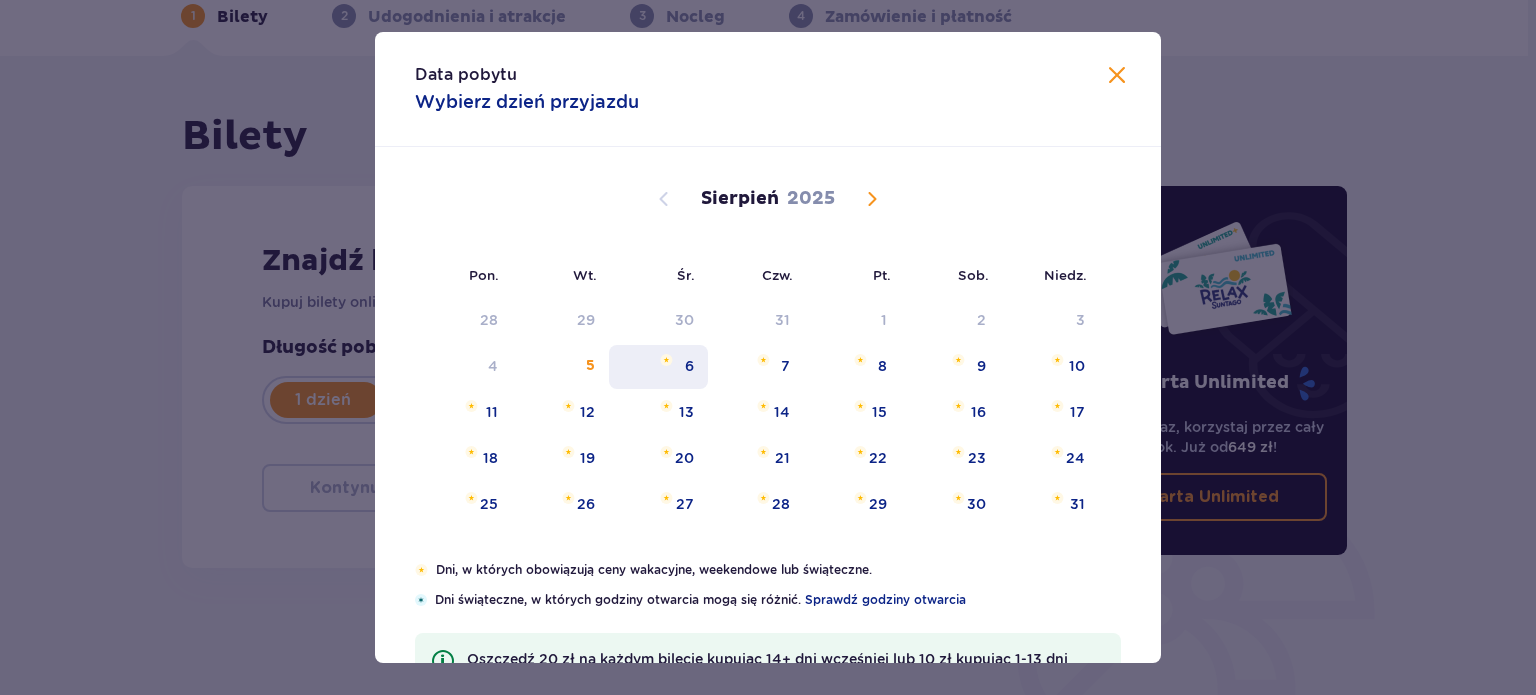 click on "6" at bounding box center [658, 367] 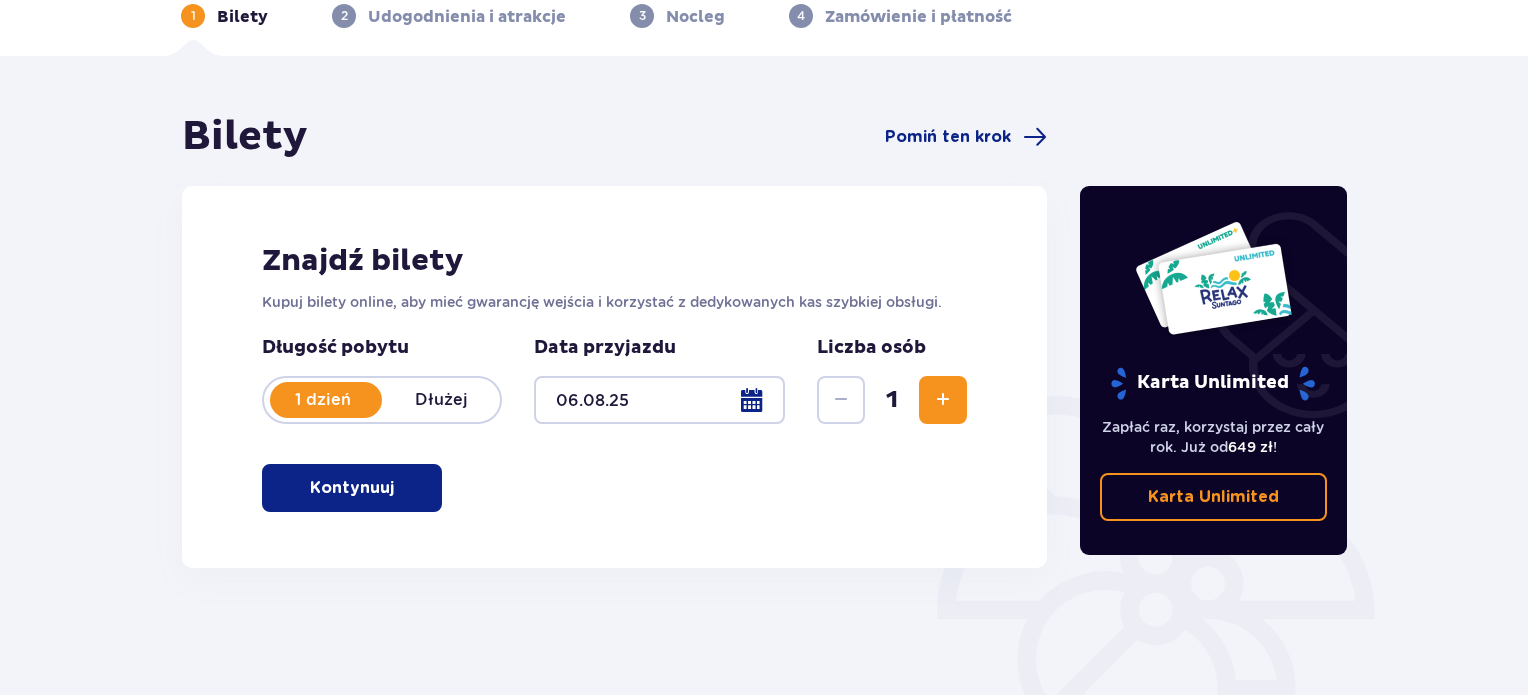 click at bounding box center (943, 400) 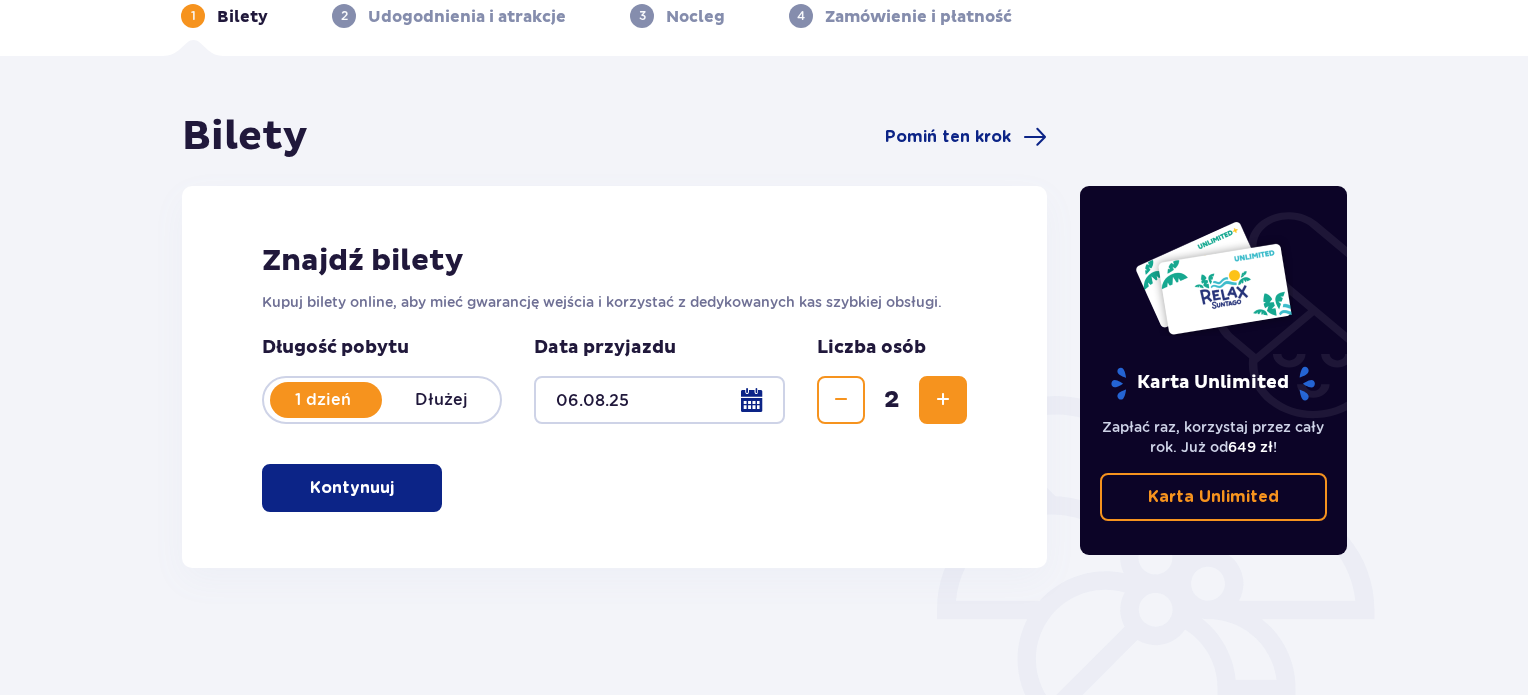 click at bounding box center [943, 400] 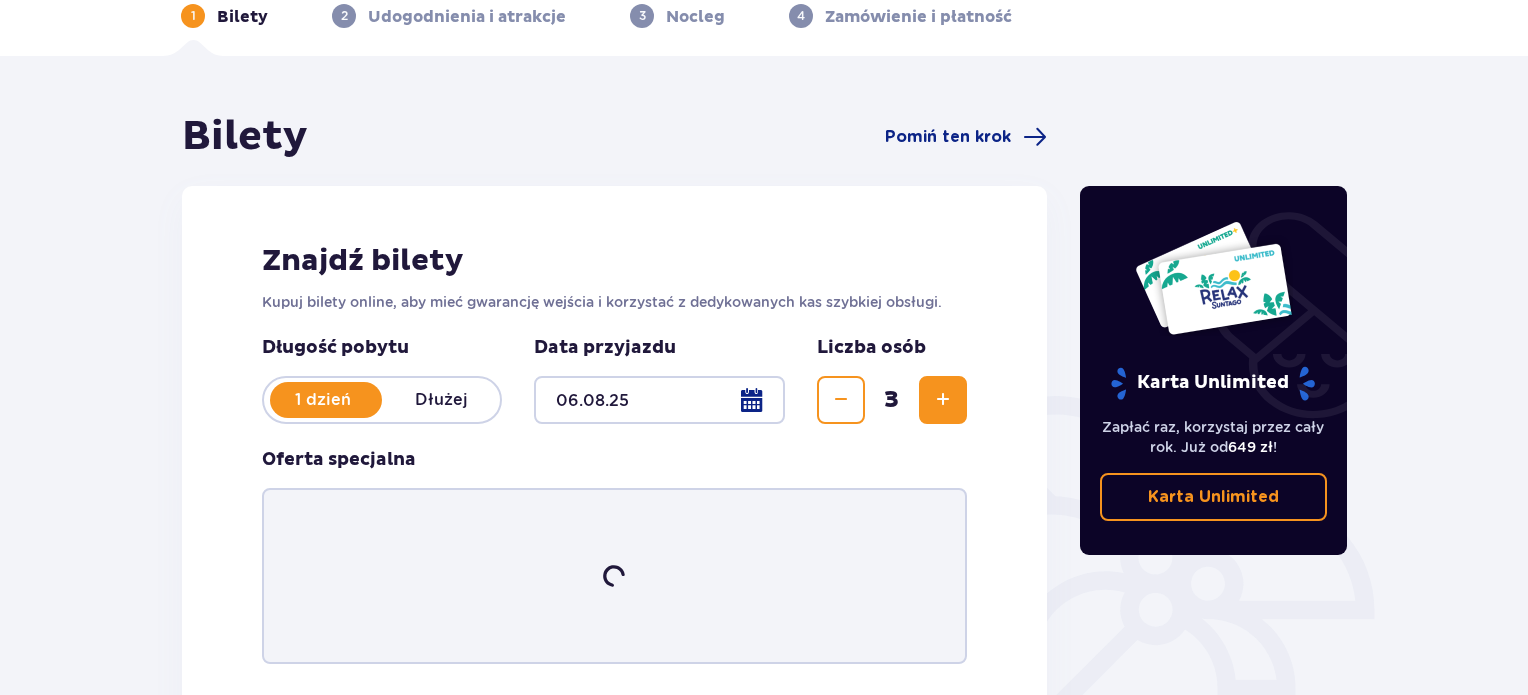 click at bounding box center [943, 400] 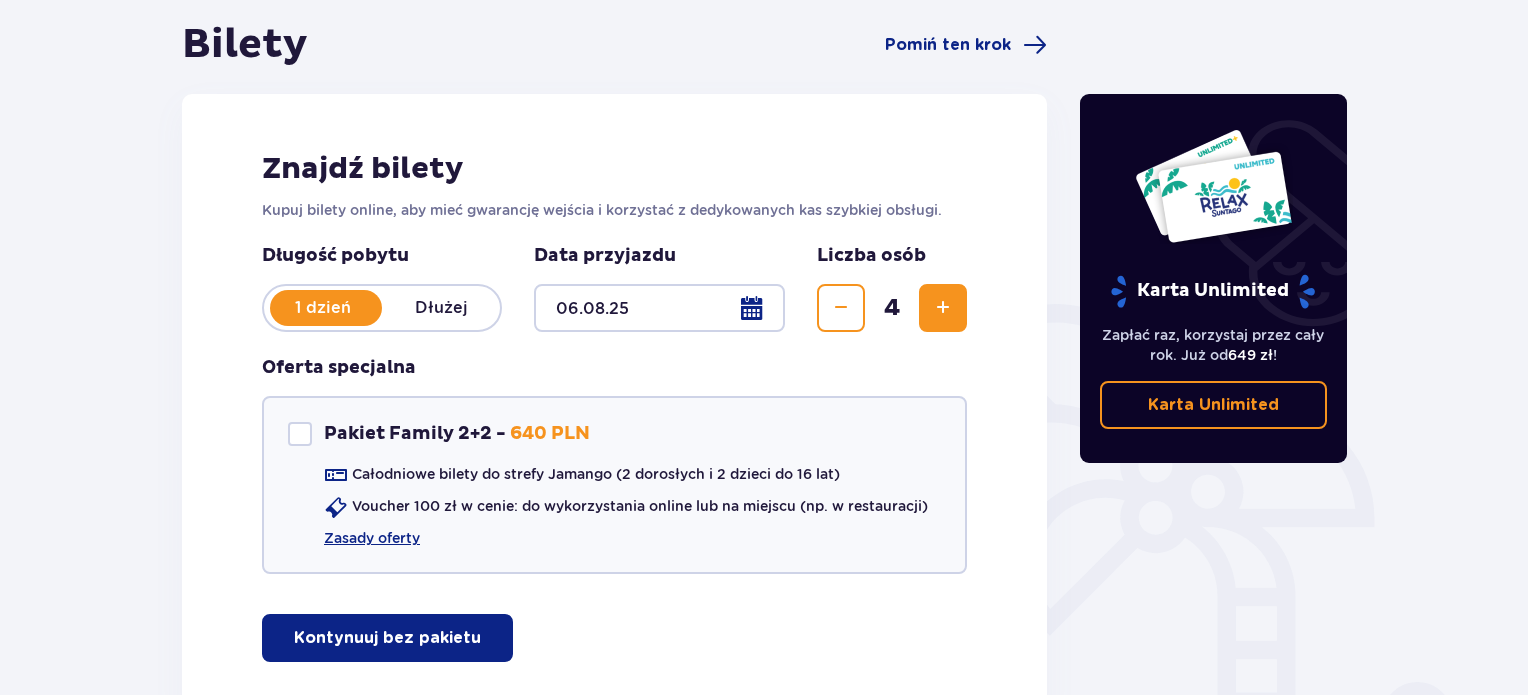 scroll, scrollTop: 200, scrollLeft: 0, axis: vertical 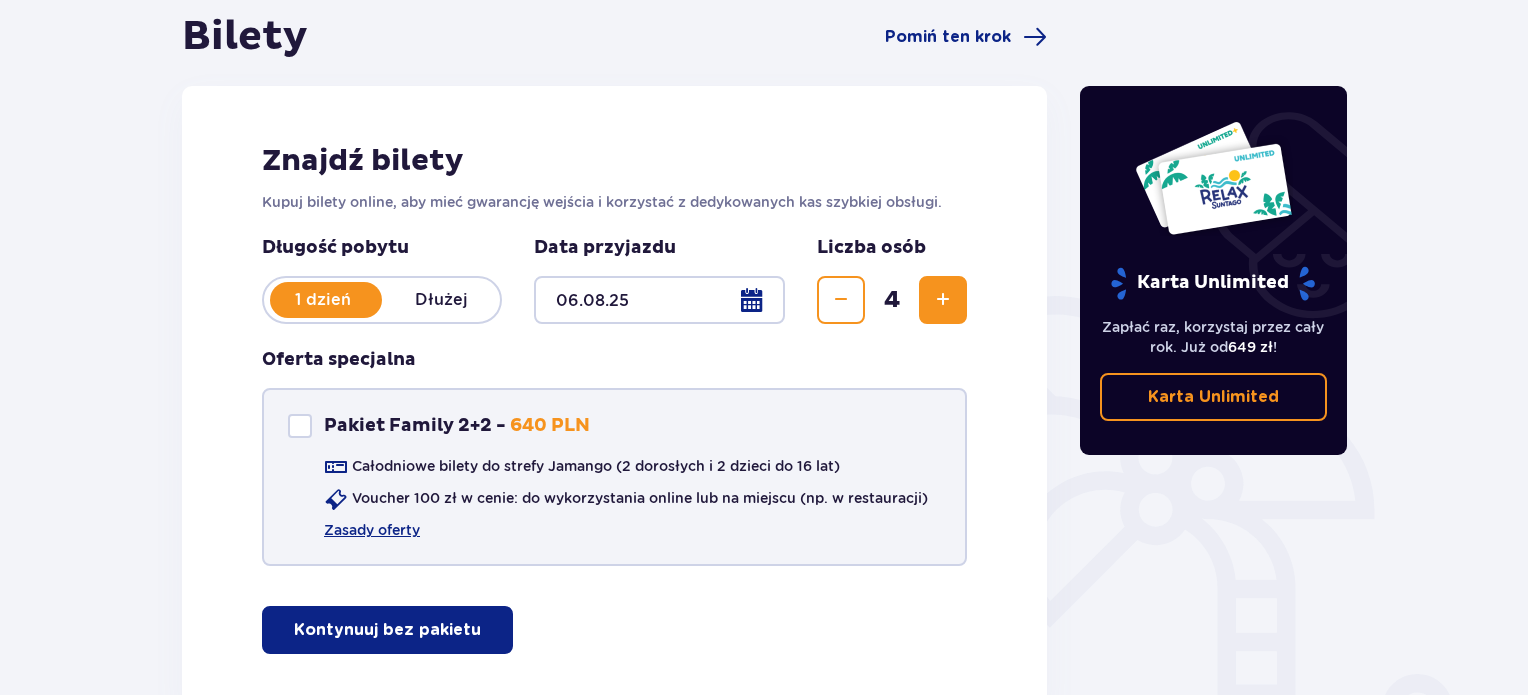 click at bounding box center [300, 426] 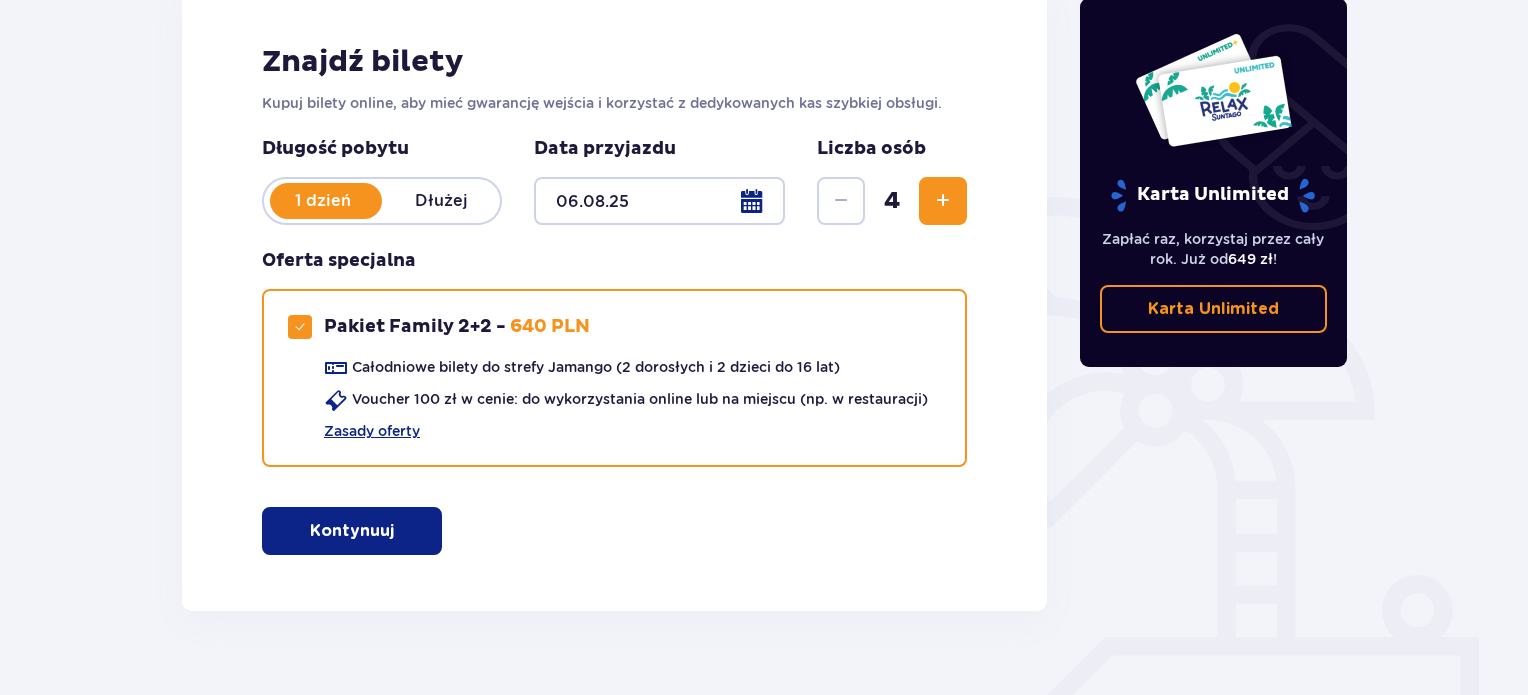scroll, scrollTop: 334, scrollLeft: 0, axis: vertical 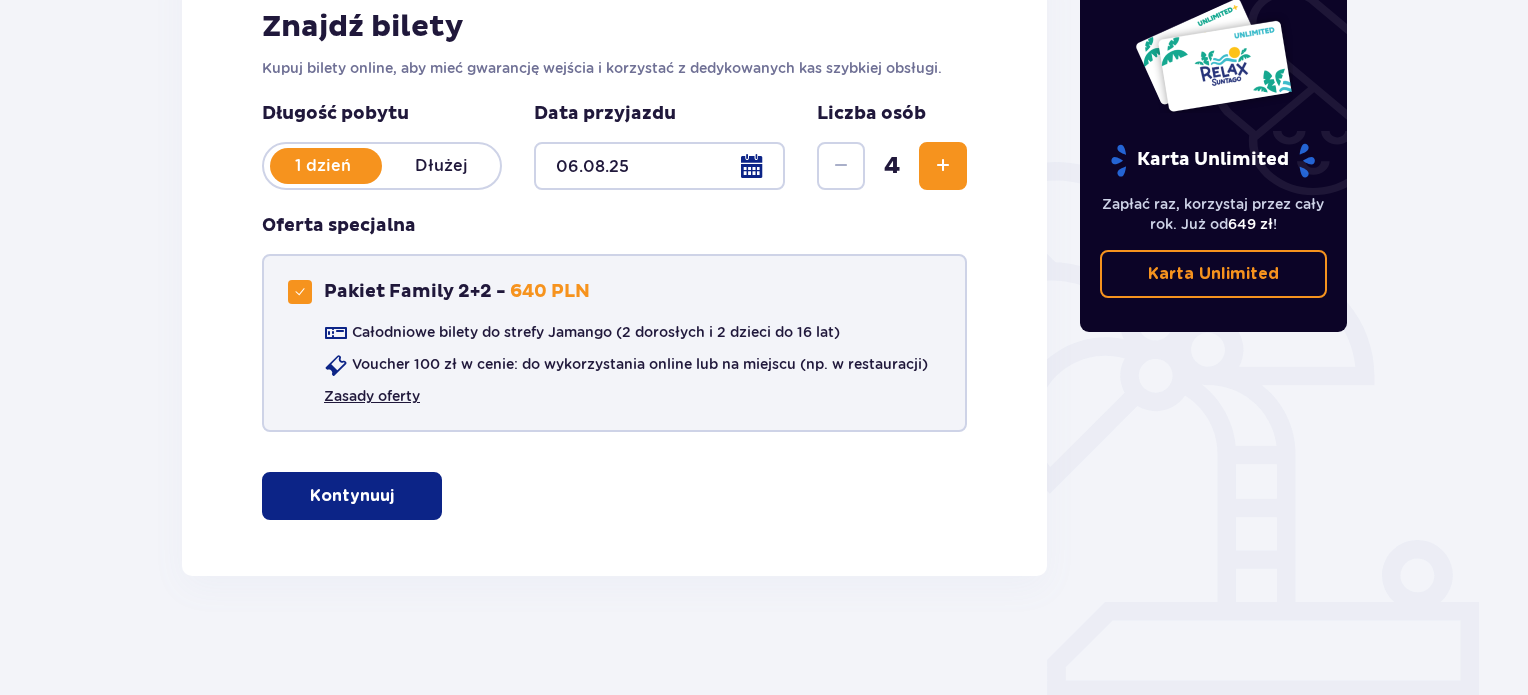 click on "Zasady oferty" at bounding box center (372, 396) 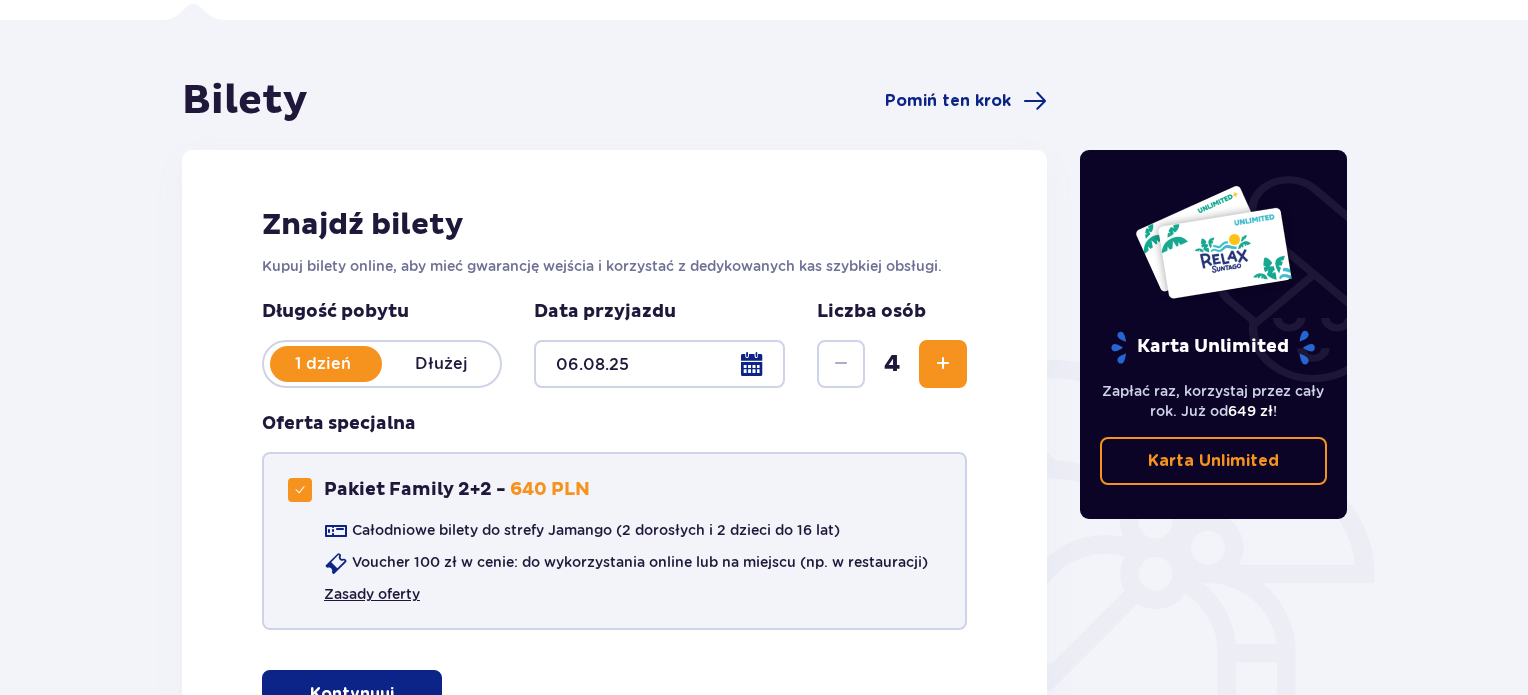 scroll, scrollTop: 34, scrollLeft: 0, axis: vertical 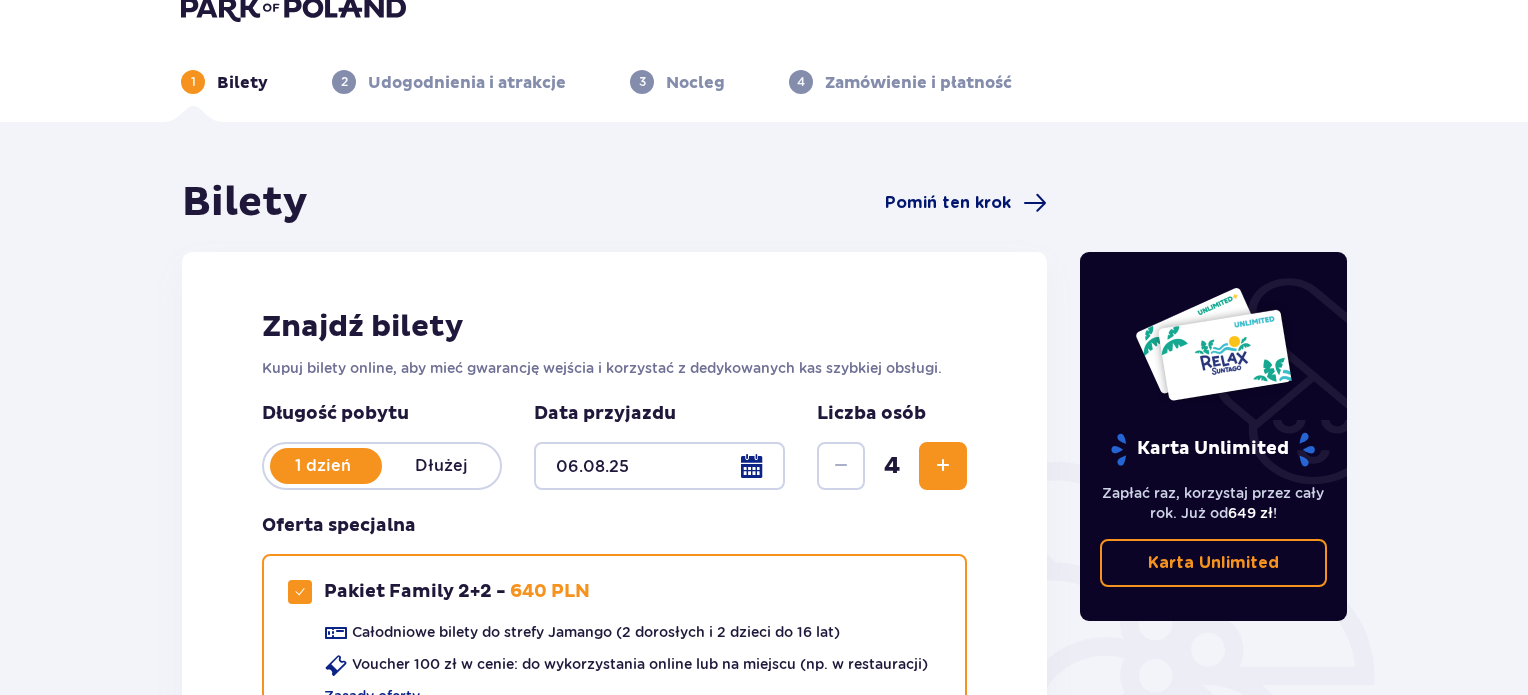 click on "Pomiń ten krok" at bounding box center [948, 203] 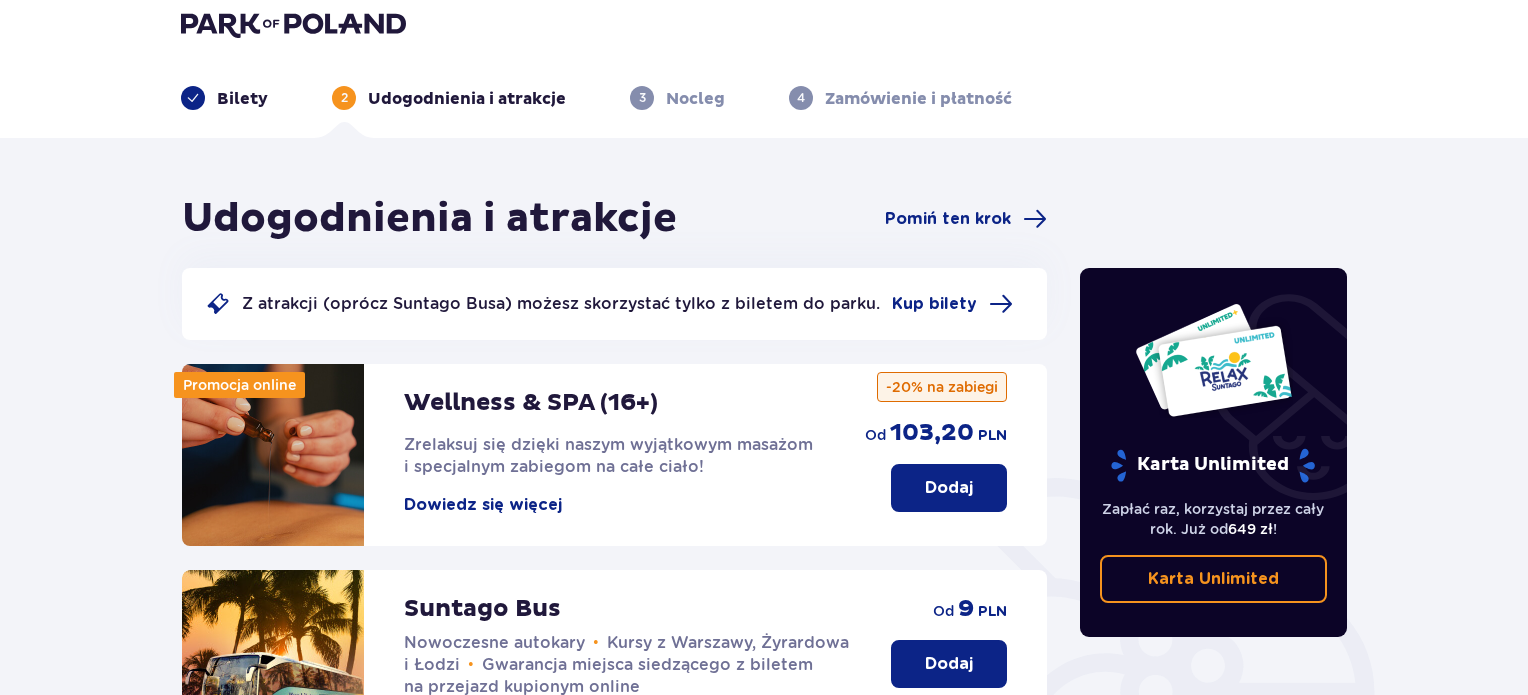 scroll, scrollTop: 0, scrollLeft: 0, axis: both 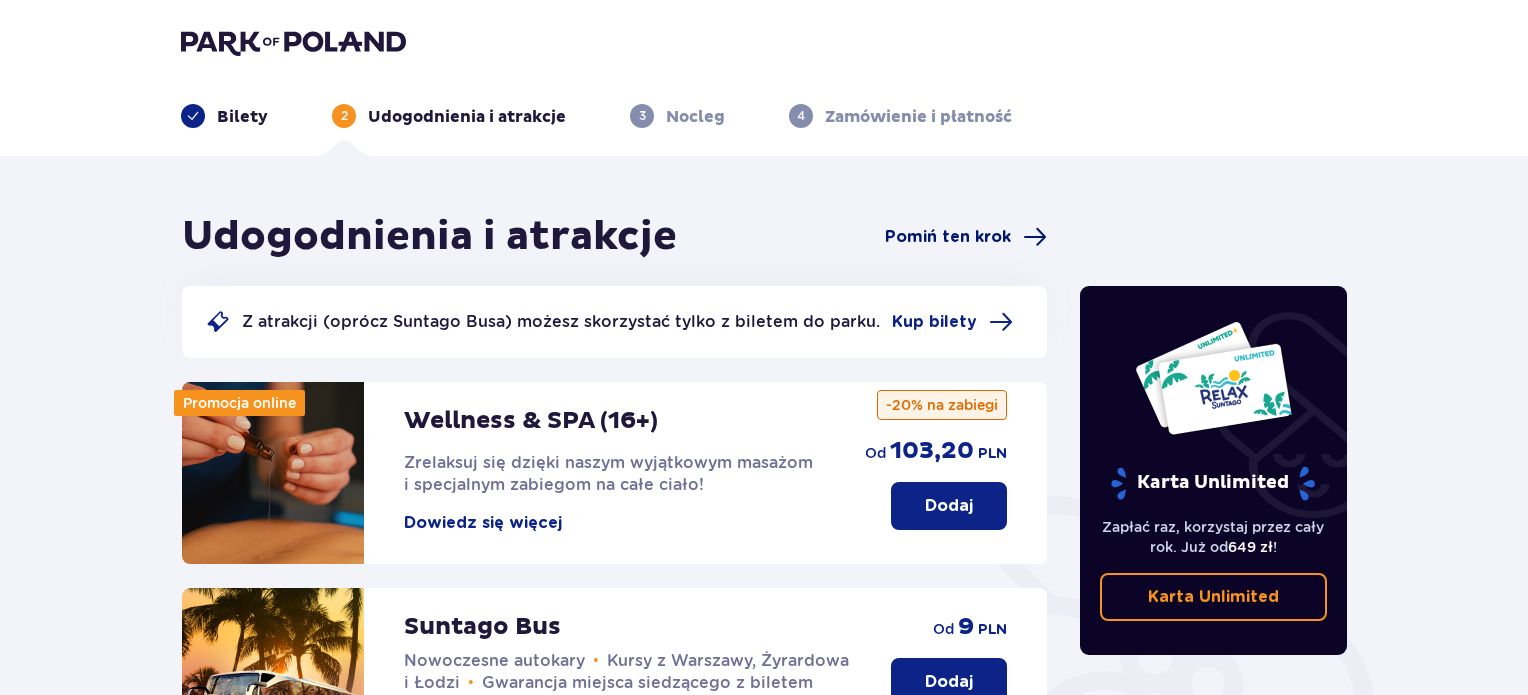 click on "Pomiń ten krok" at bounding box center (948, 237) 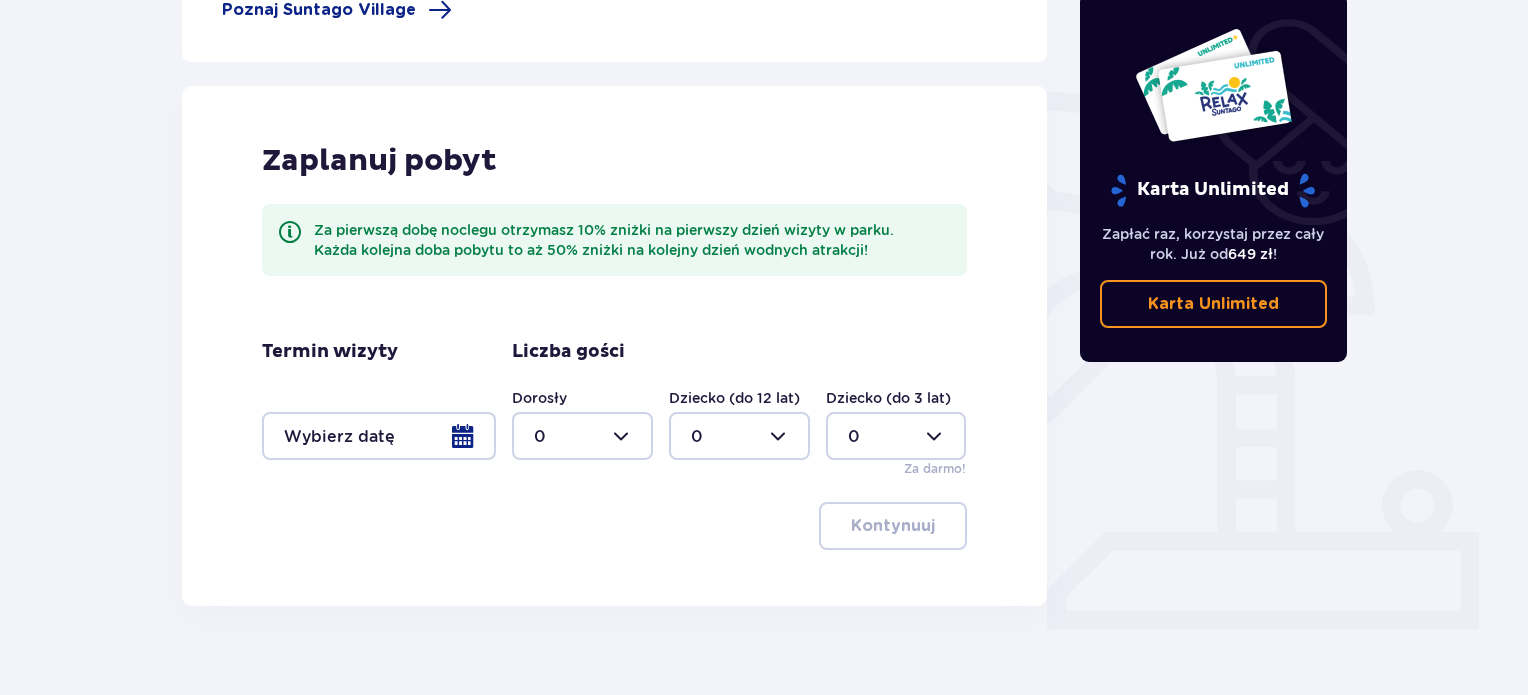 scroll, scrollTop: 435, scrollLeft: 0, axis: vertical 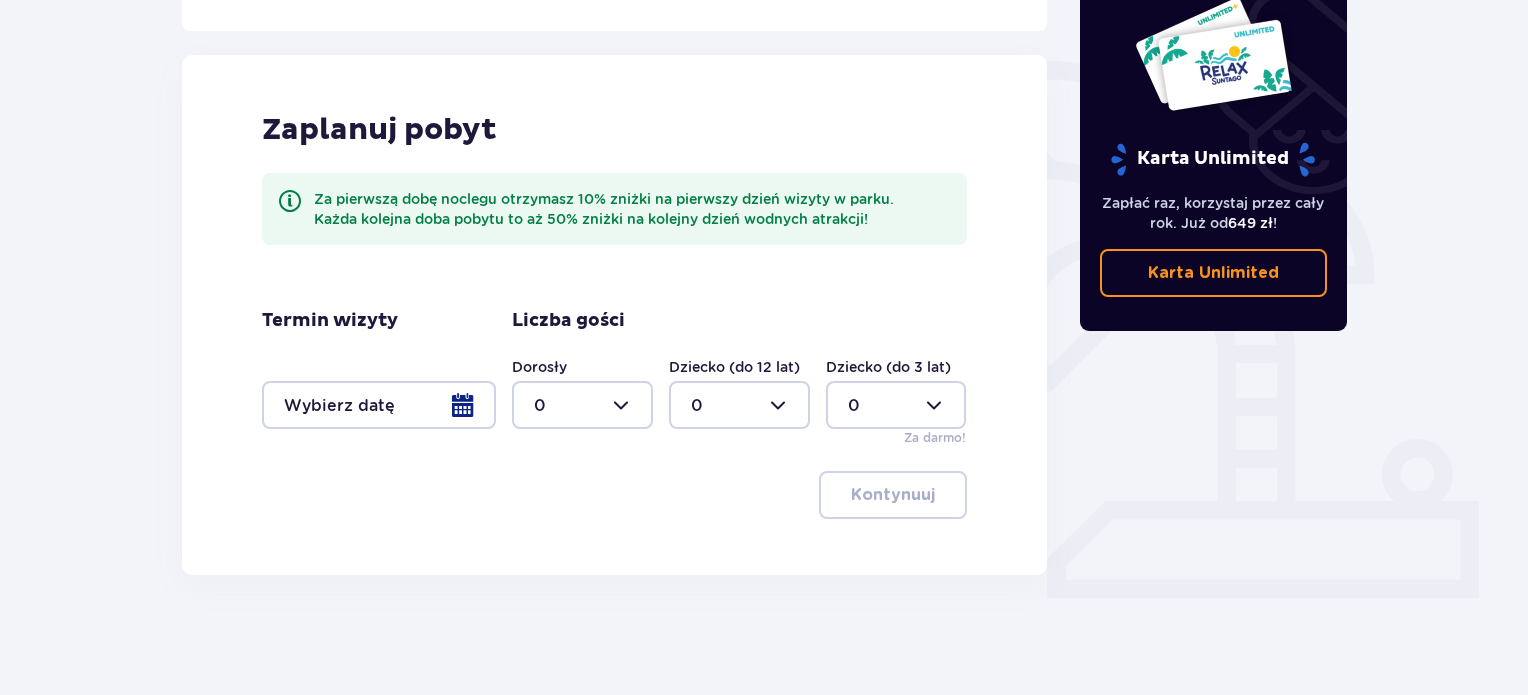 click at bounding box center (379, 405) 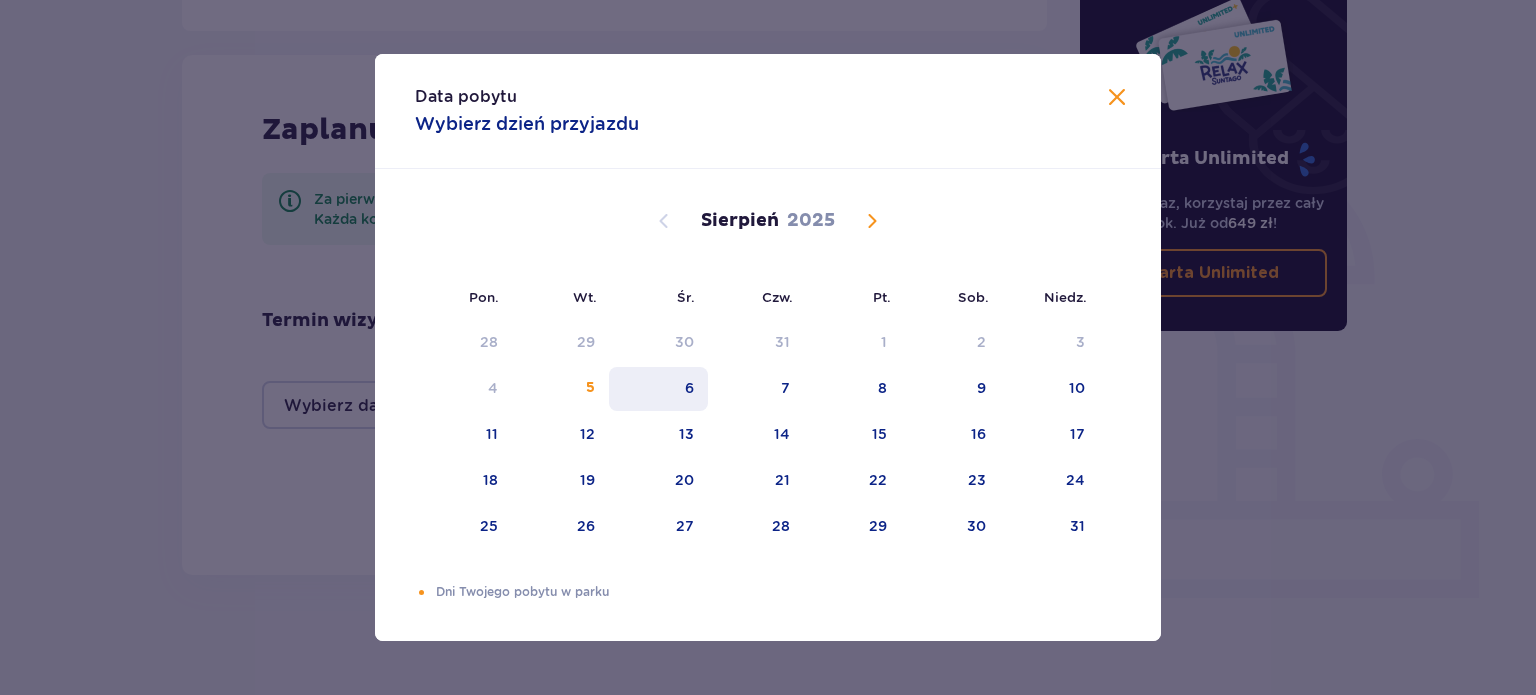 click on "6" at bounding box center (658, 389) 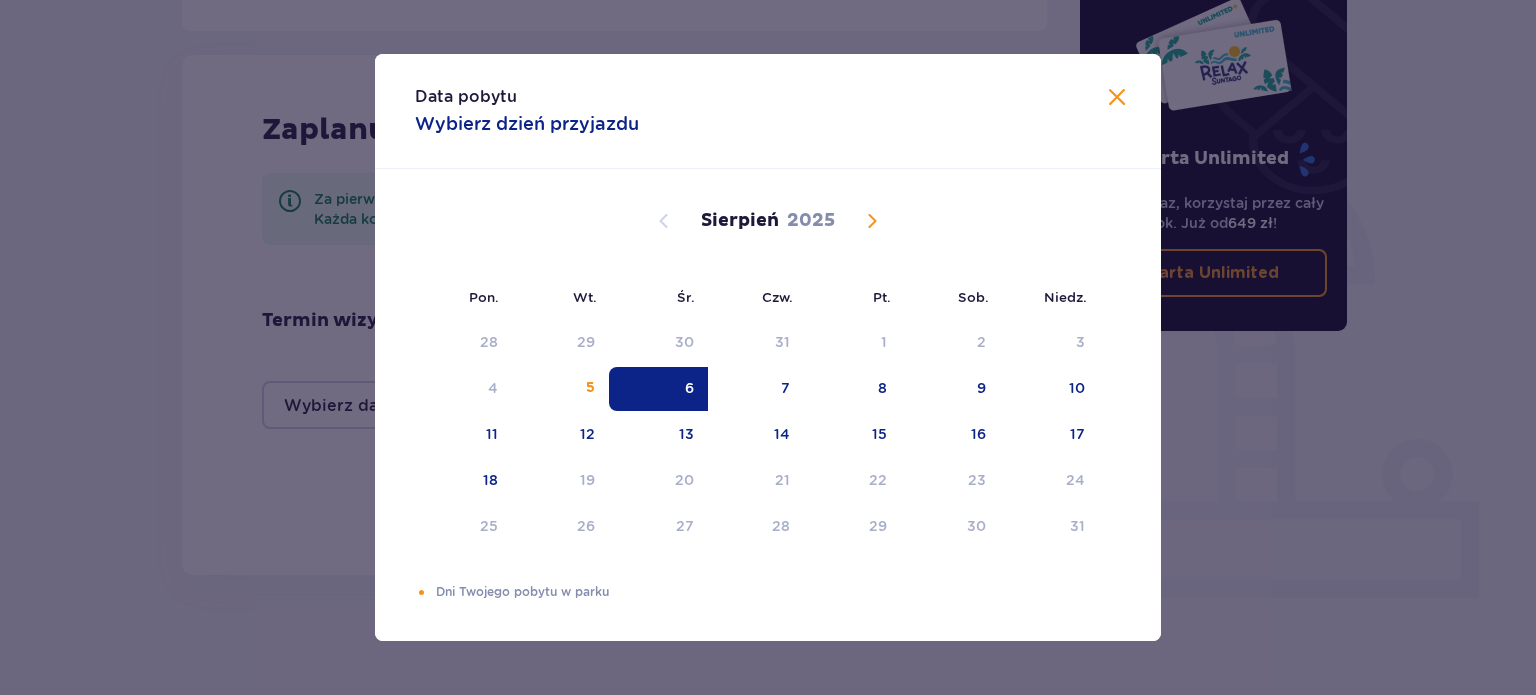 click at bounding box center (1117, 98) 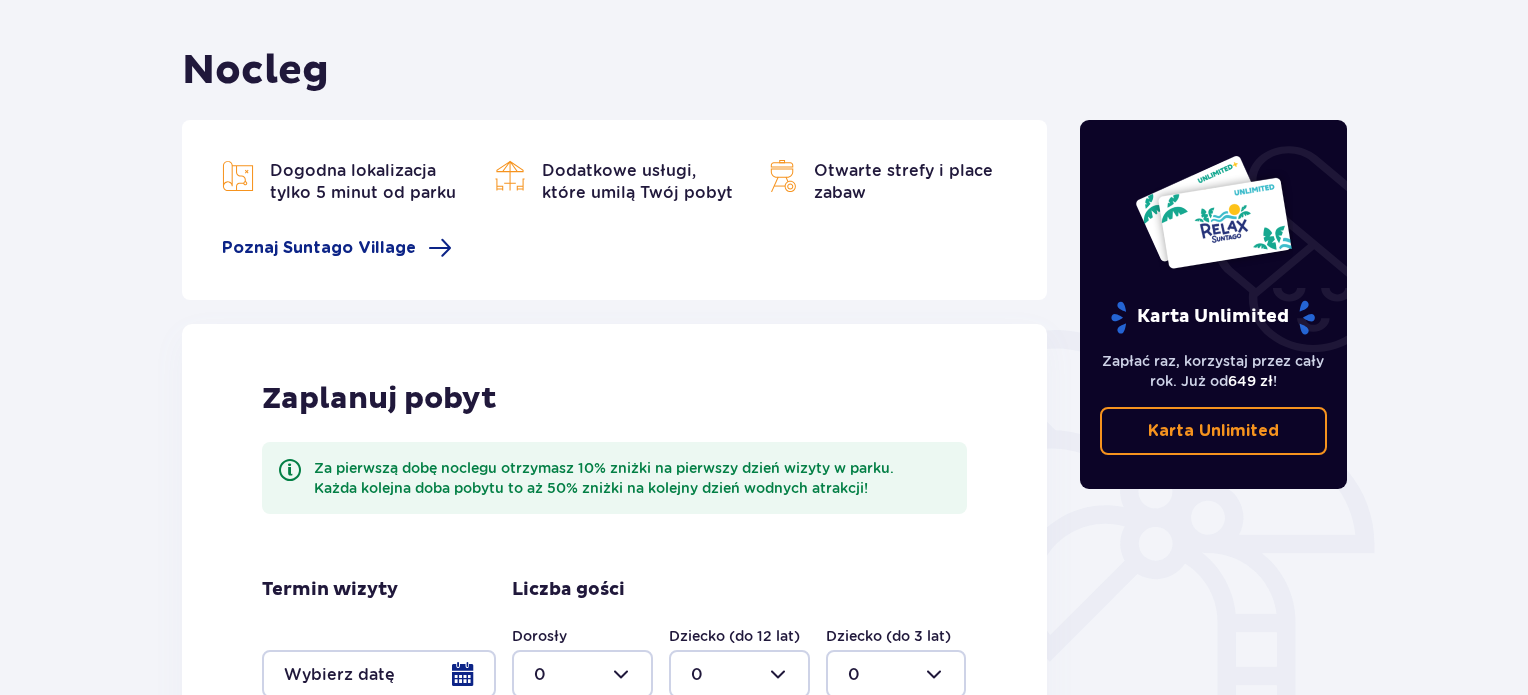 scroll, scrollTop: 35, scrollLeft: 0, axis: vertical 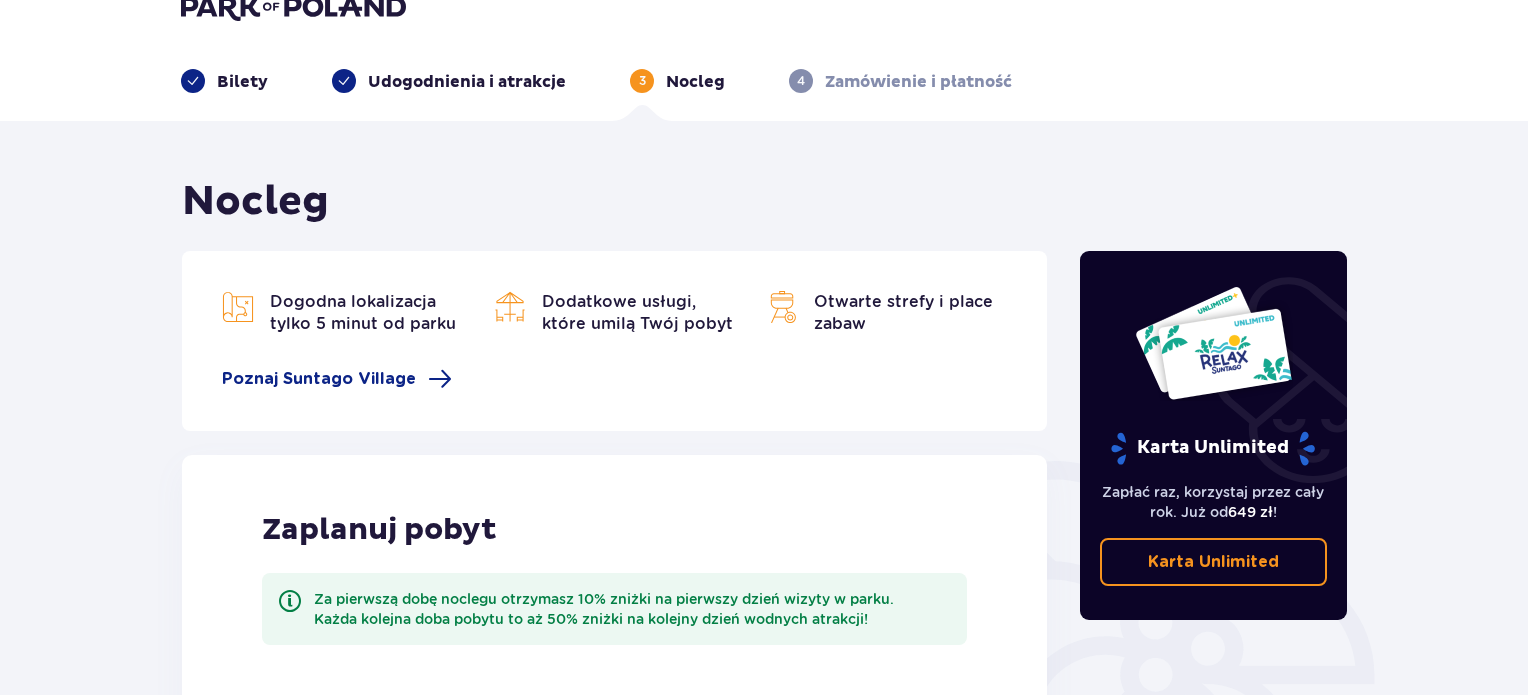 click on "Bilety" at bounding box center (242, 82) 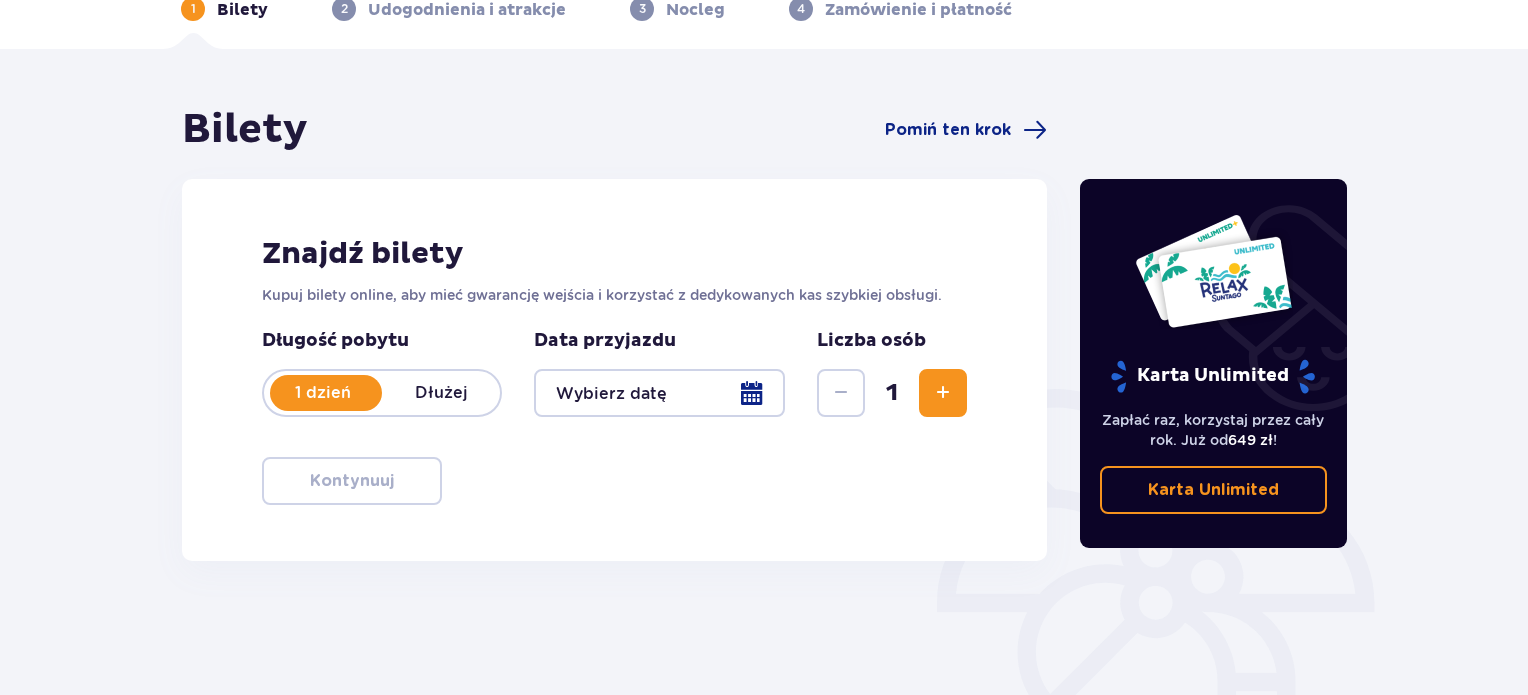 scroll, scrollTop: 100, scrollLeft: 0, axis: vertical 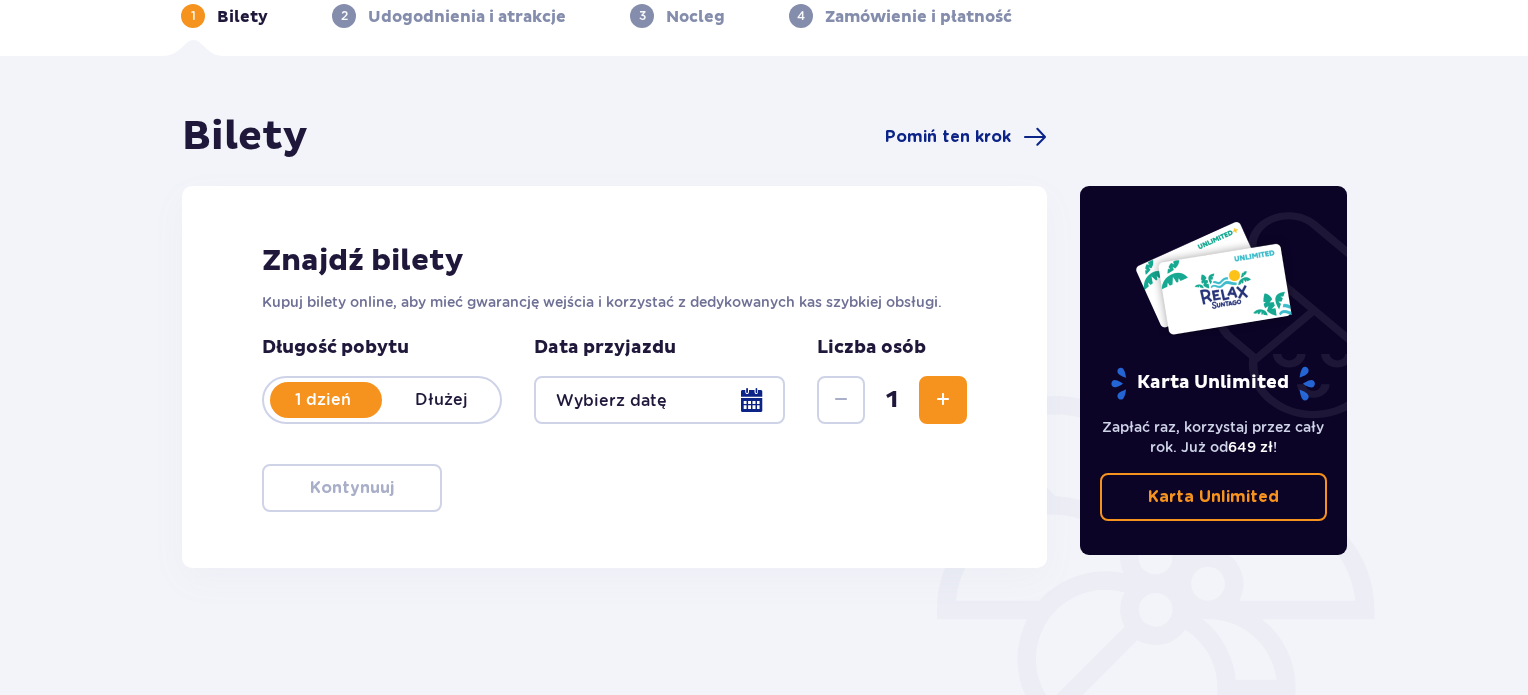 click at bounding box center (659, 400) 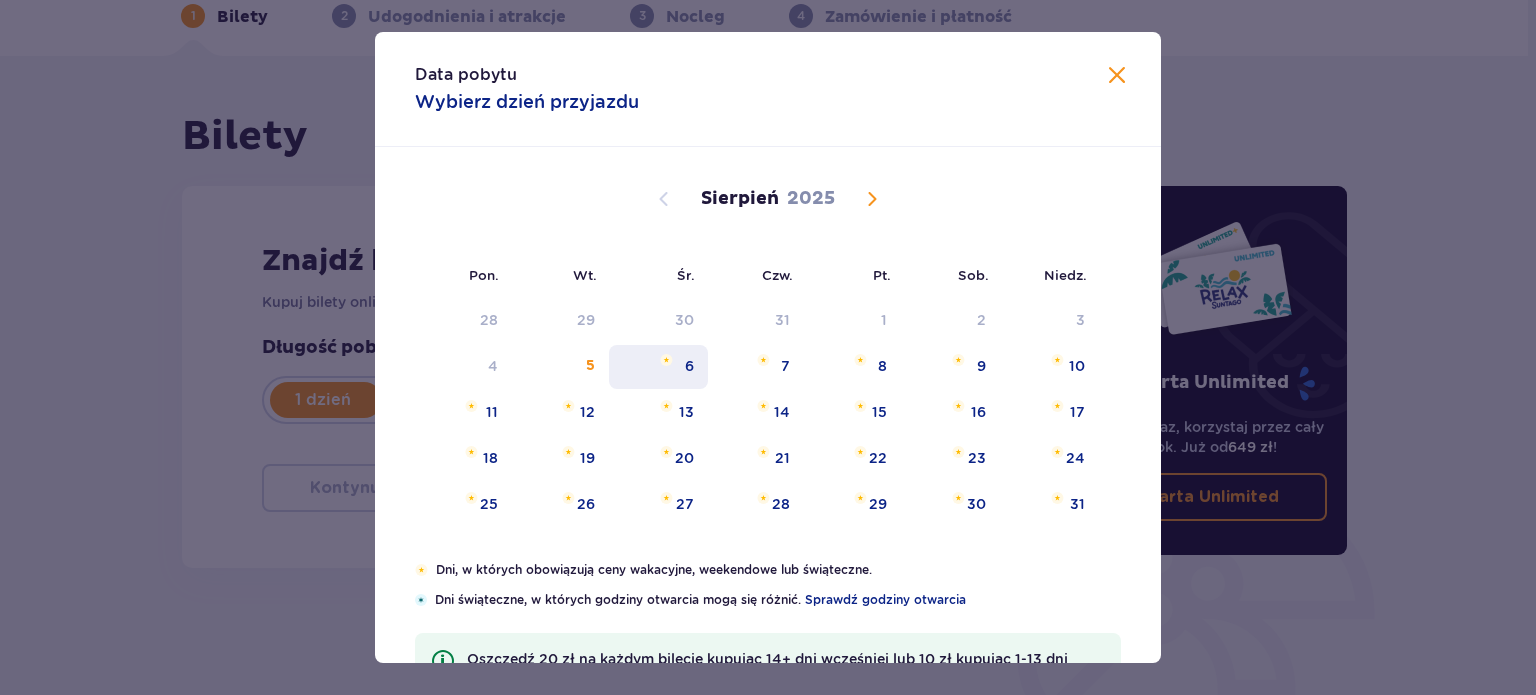 click on "6" at bounding box center [689, 366] 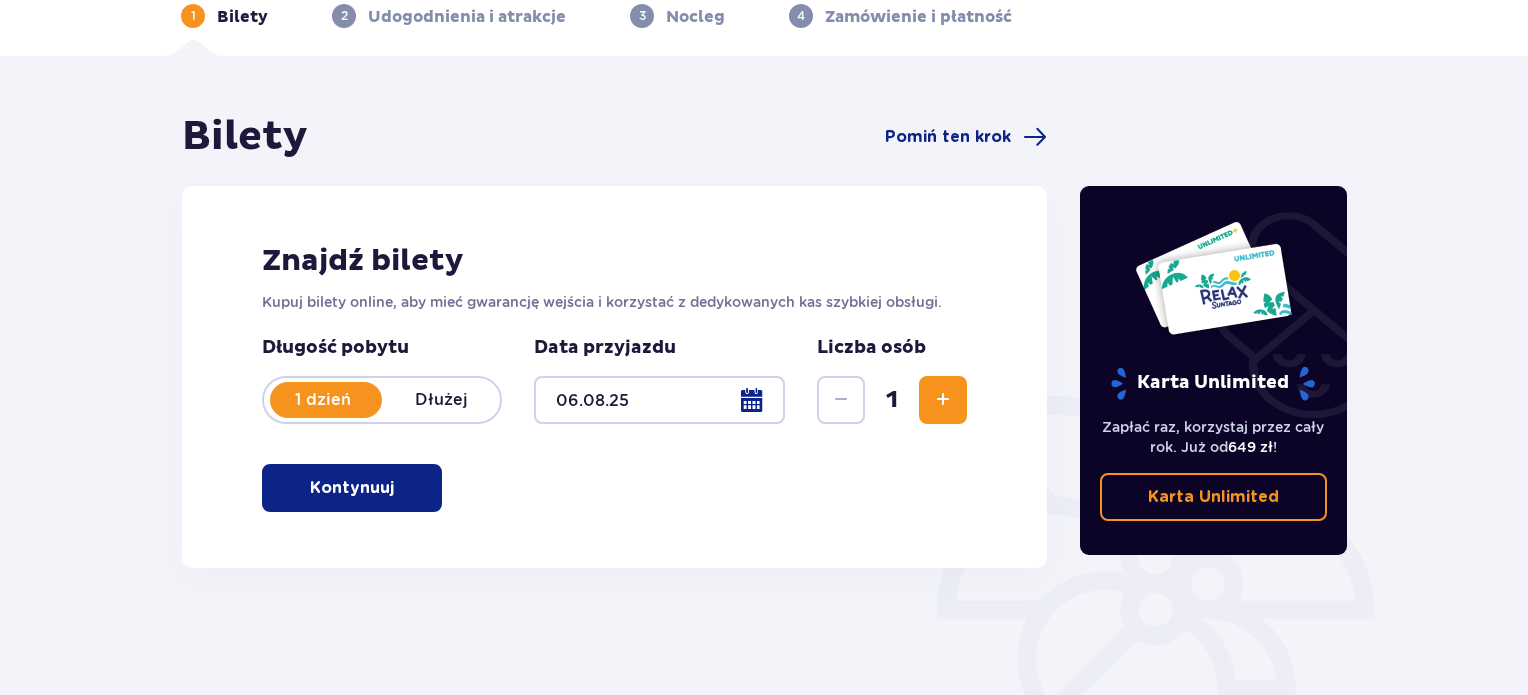 click at bounding box center [943, 400] 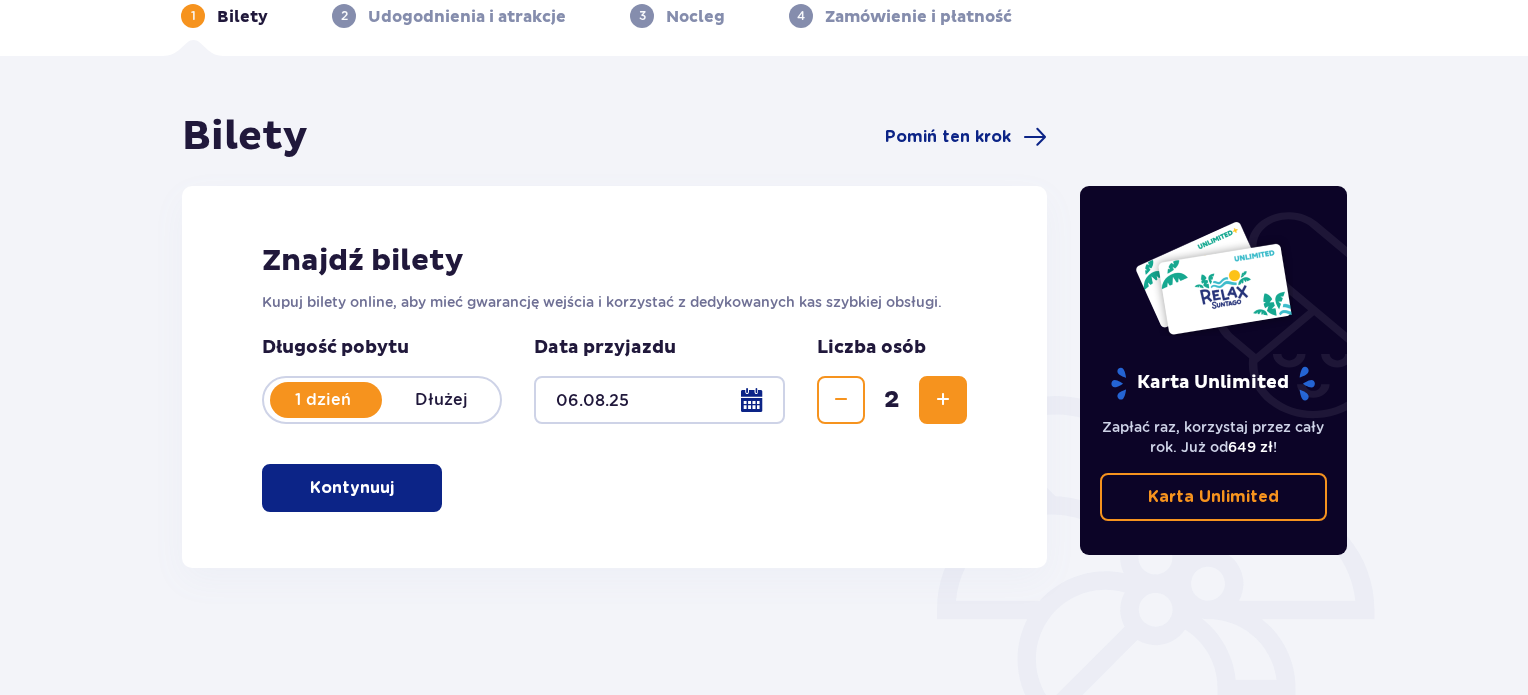 click at bounding box center (943, 400) 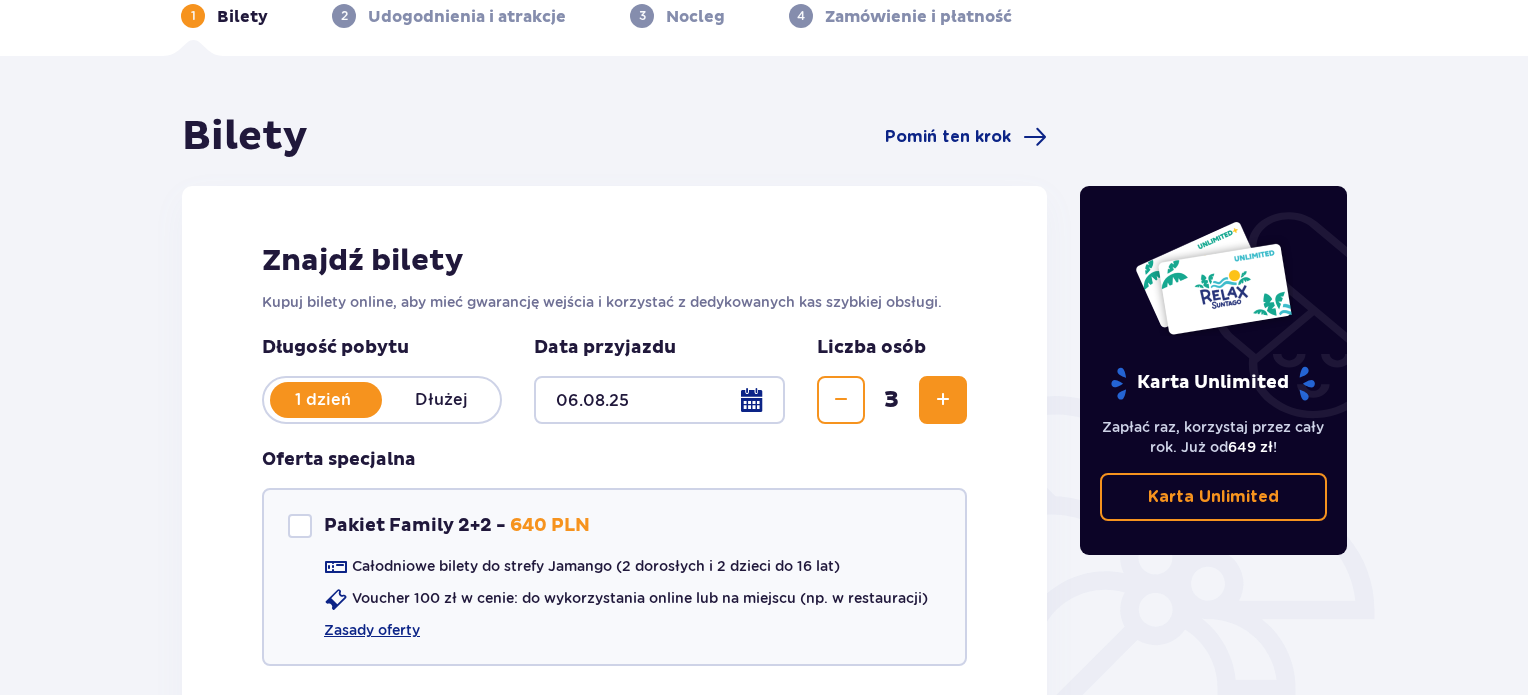 click at bounding box center (943, 400) 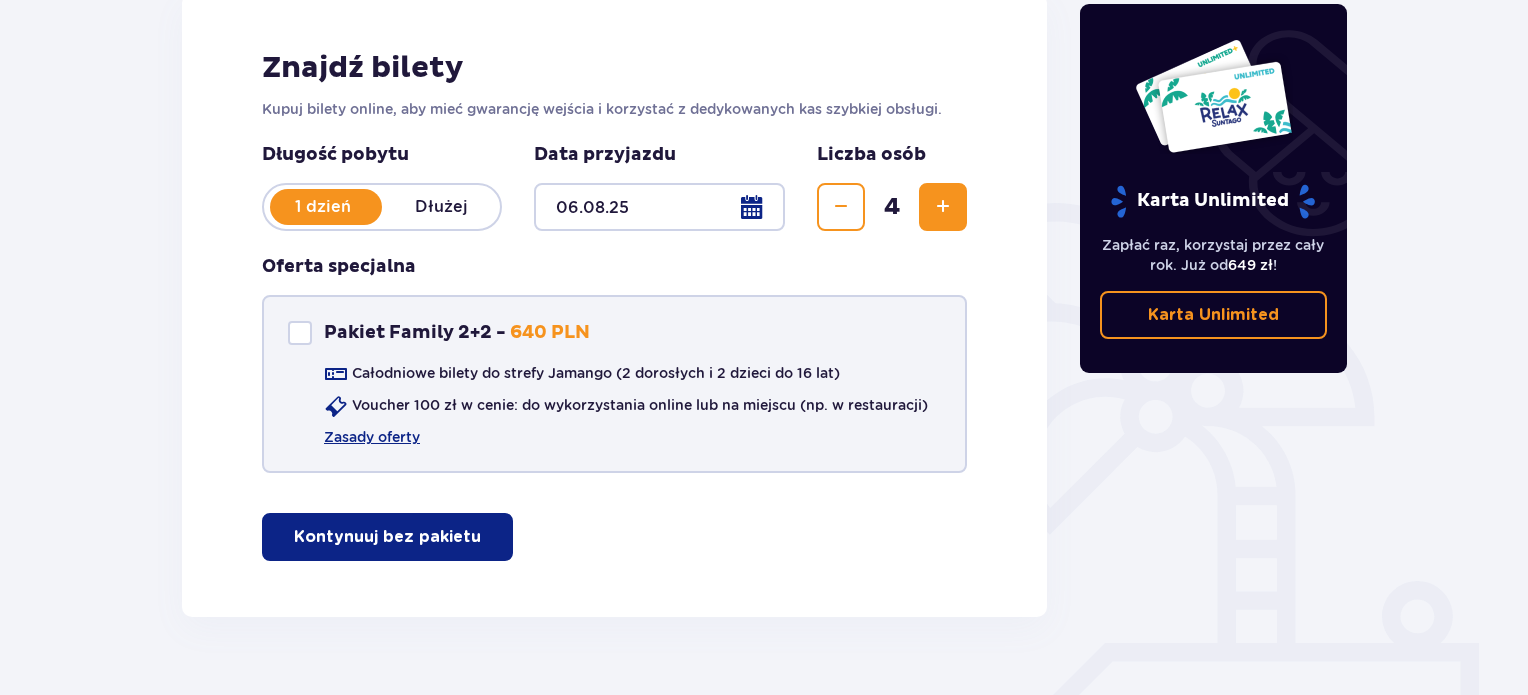 scroll, scrollTop: 300, scrollLeft: 0, axis: vertical 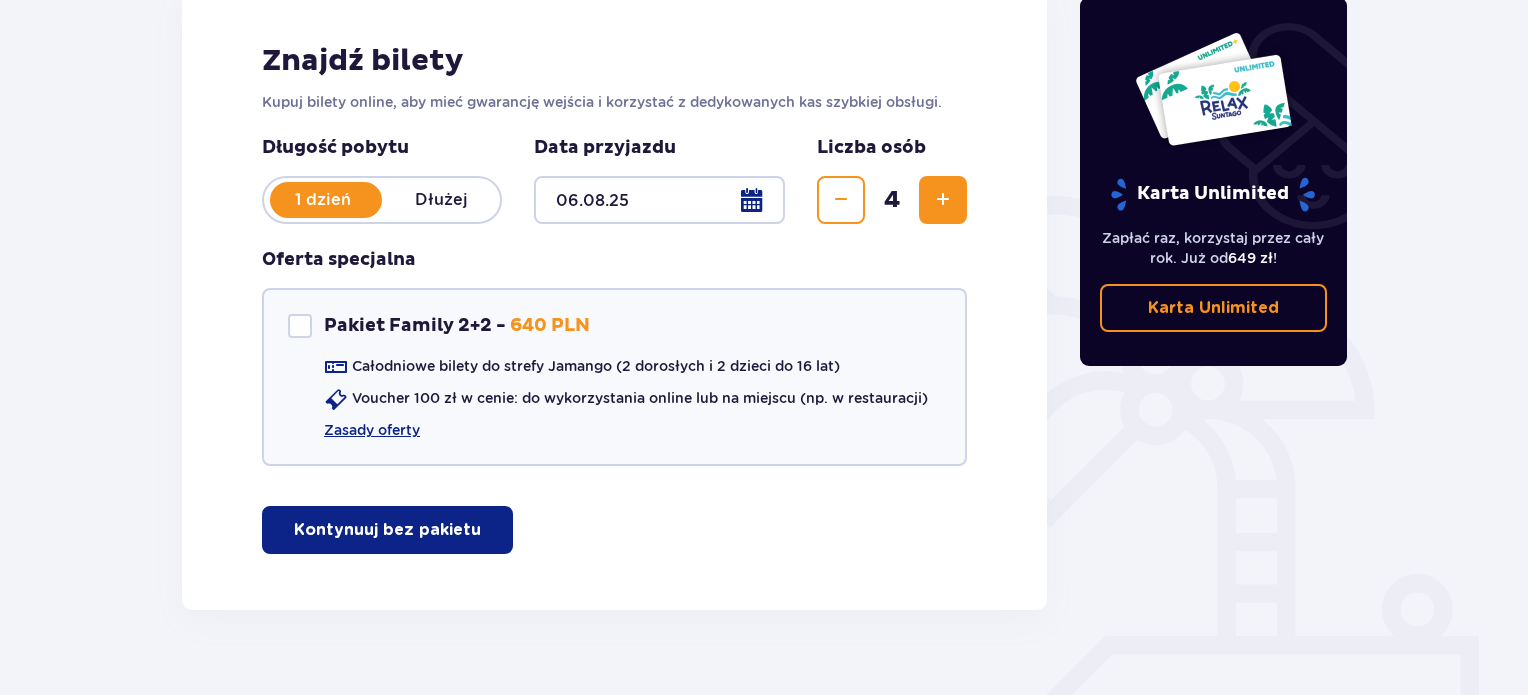 click at bounding box center (485, 530) 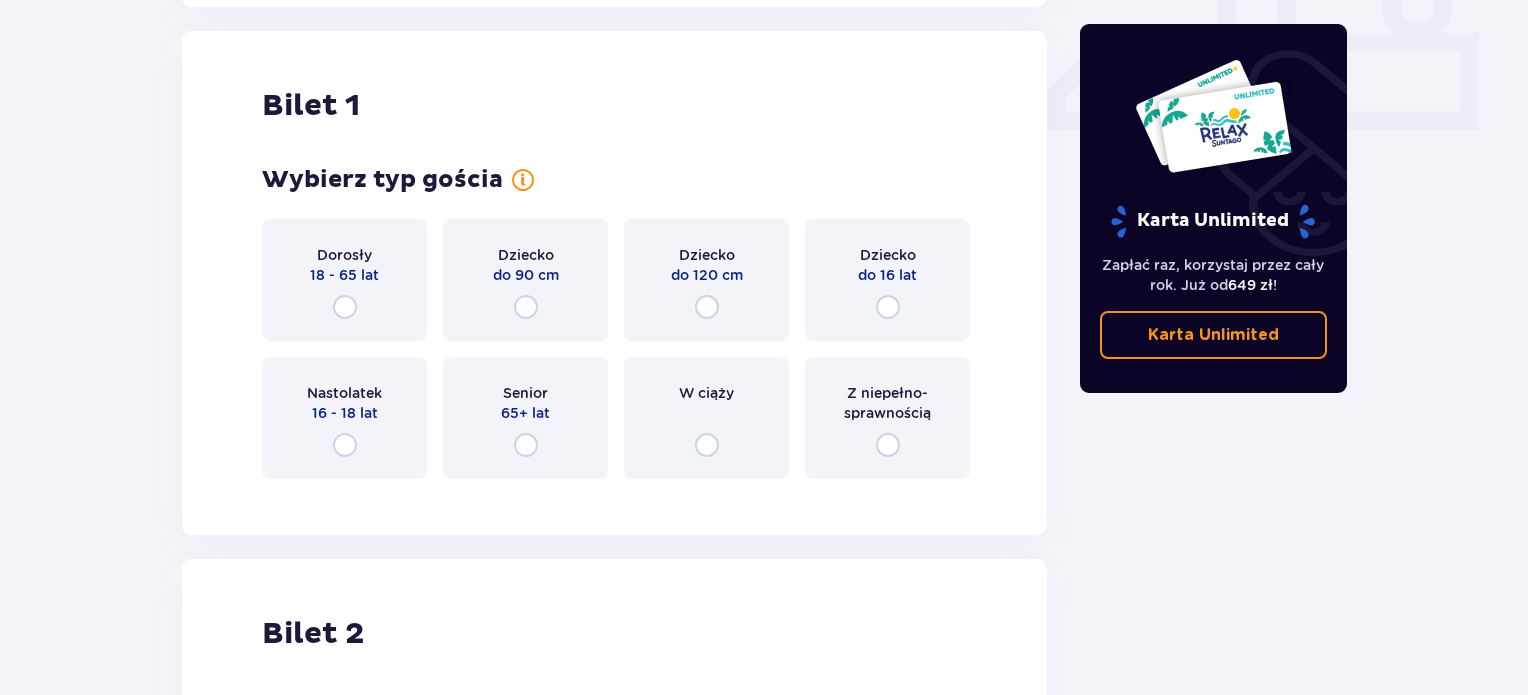 scroll, scrollTop: 909, scrollLeft: 0, axis: vertical 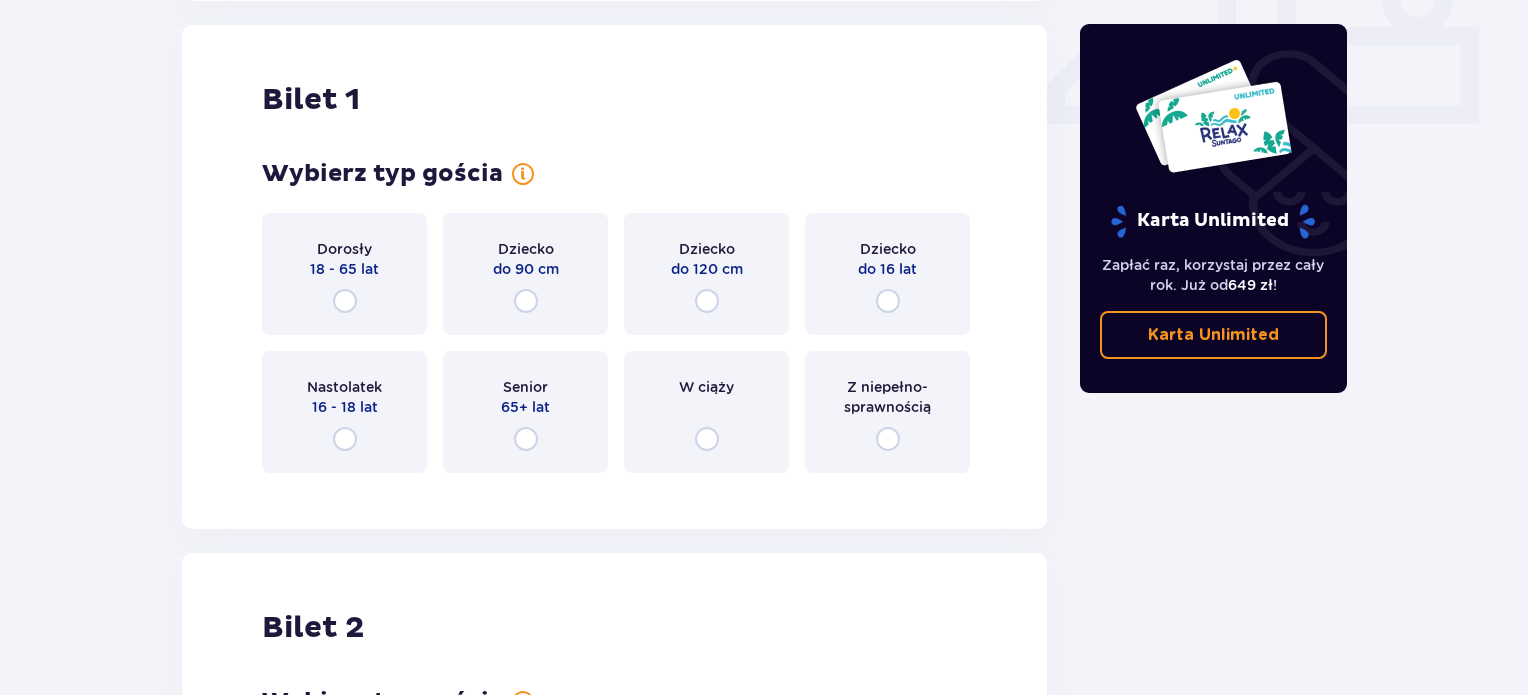 click on "Dorosły 18 - 65 lat" at bounding box center [344, 274] 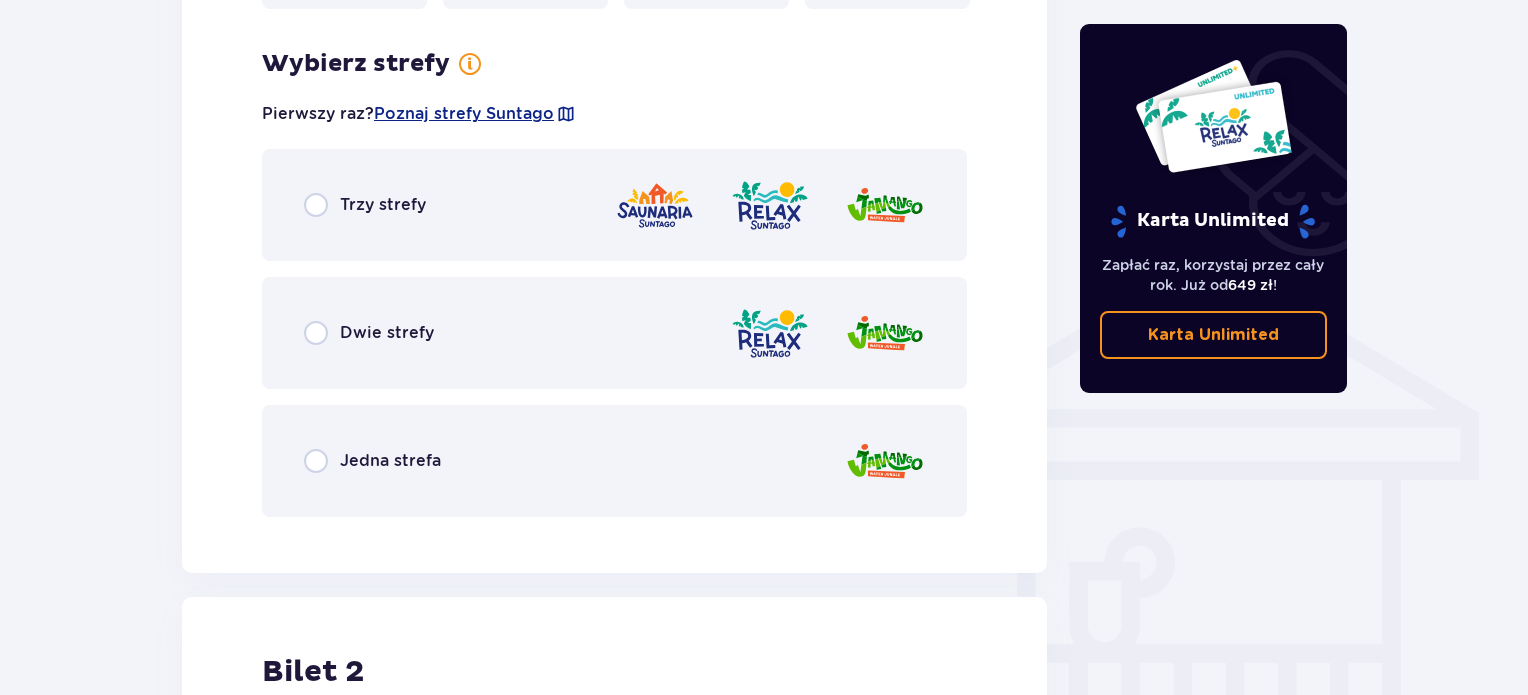 scroll, scrollTop: 1397, scrollLeft: 0, axis: vertical 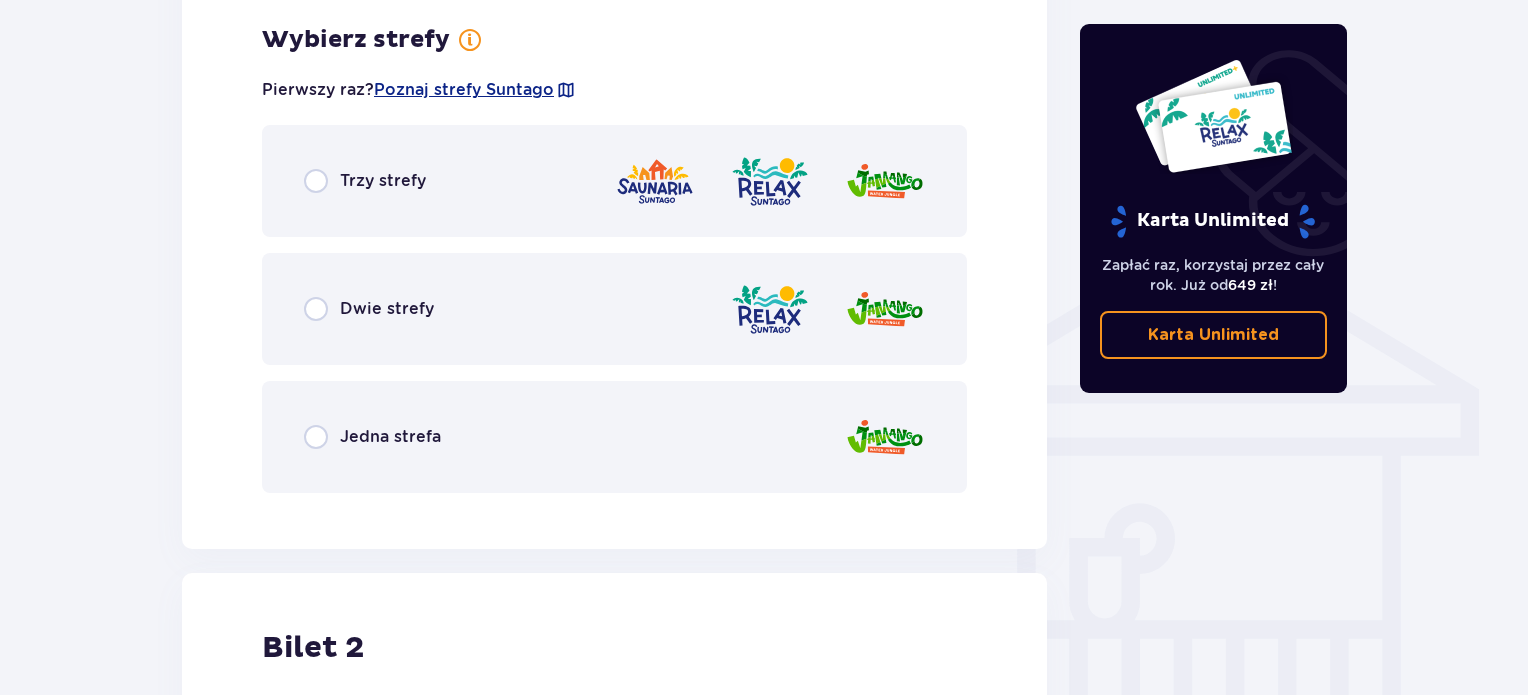click on "Dwie strefy" at bounding box center (387, 309) 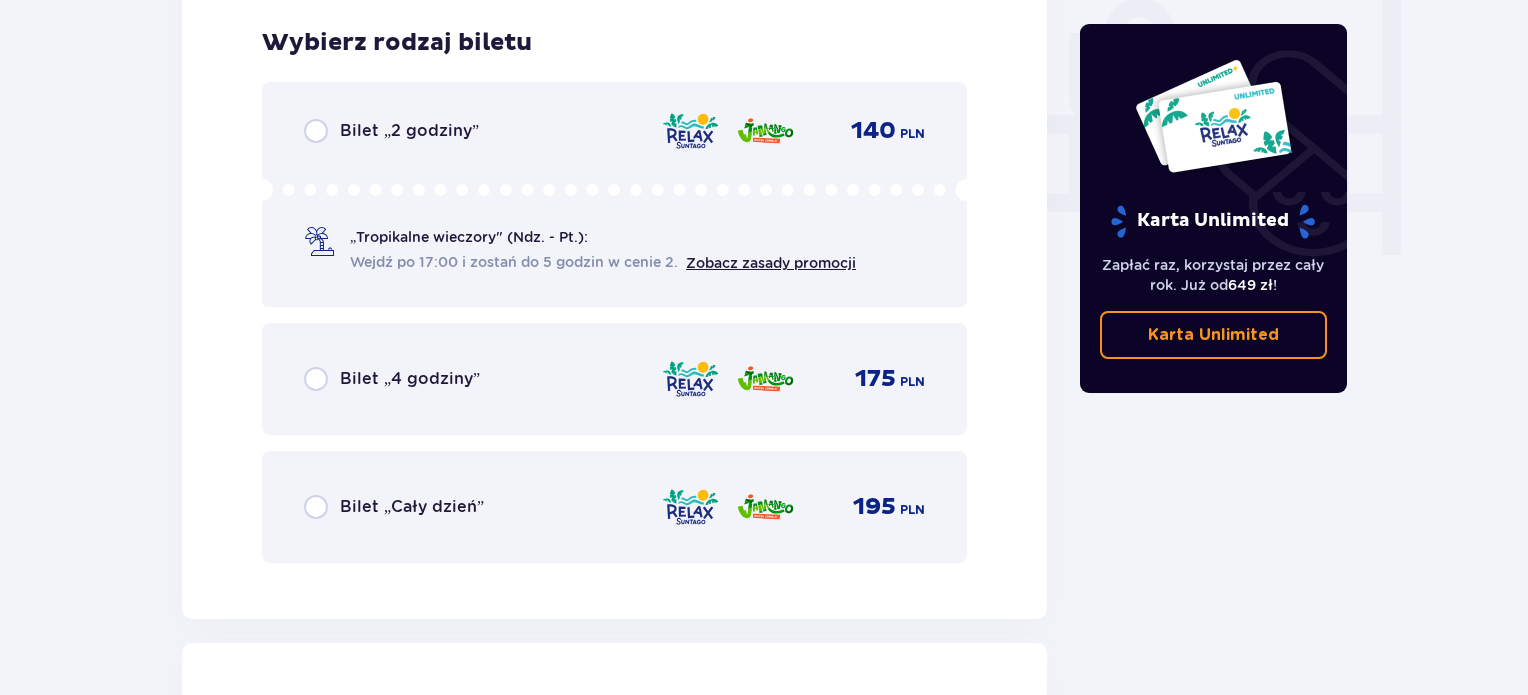 scroll, scrollTop: 1905, scrollLeft: 0, axis: vertical 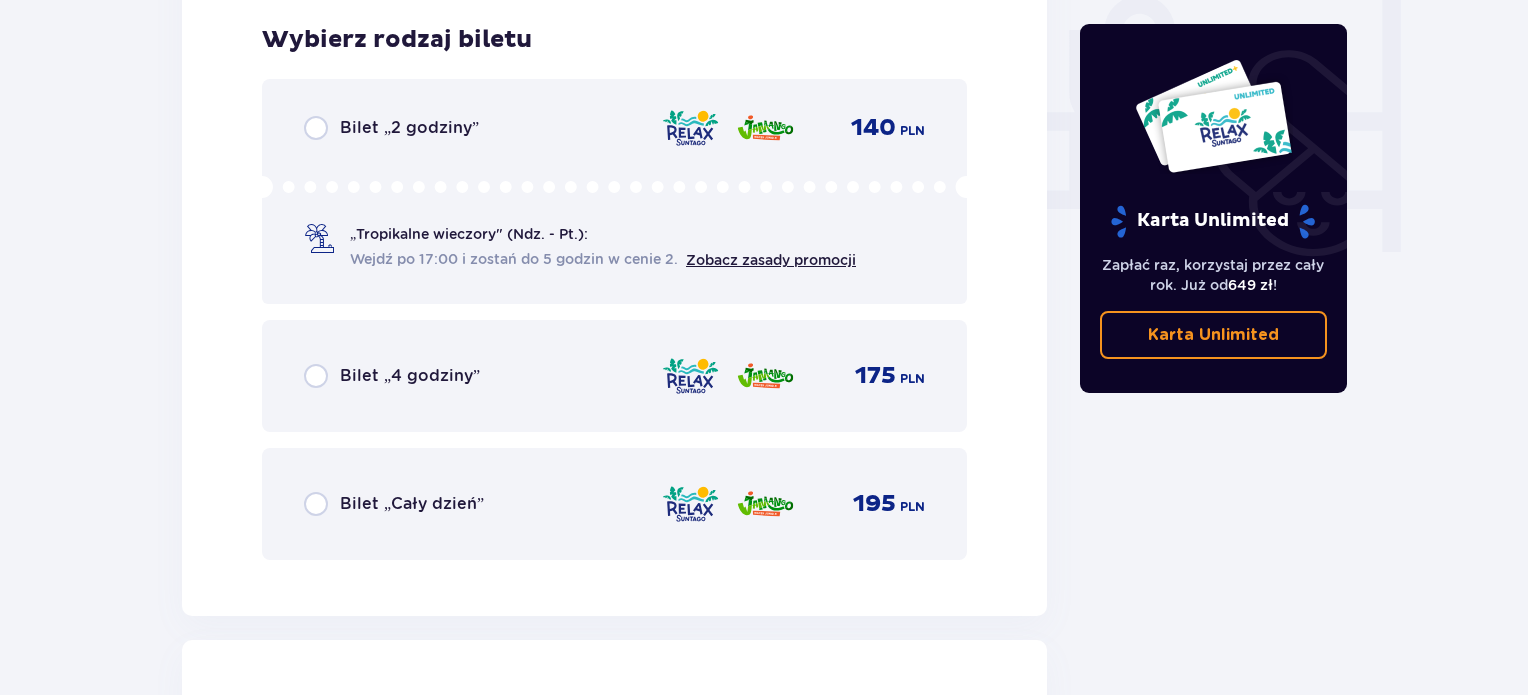 click on "Bilet „Cały dzień”" at bounding box center [412, 504] 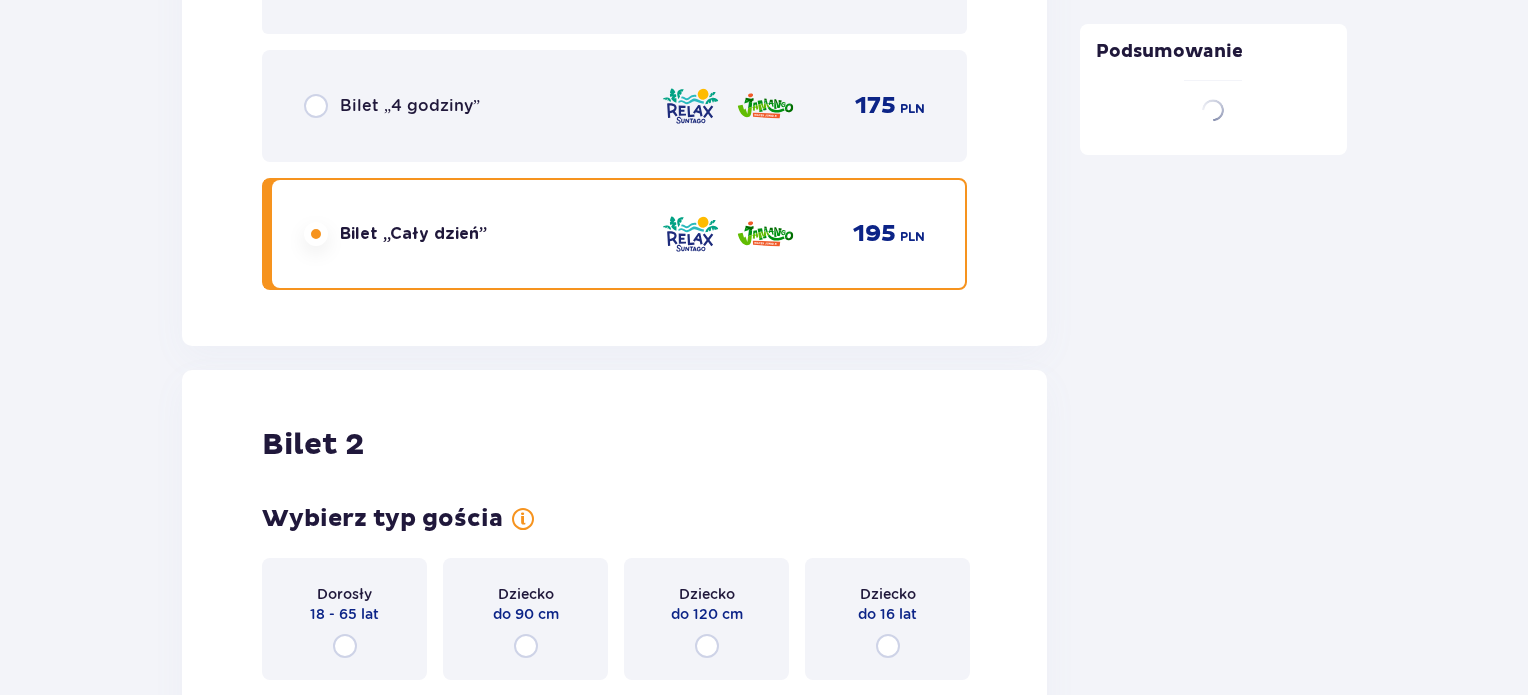 scroll, scrollTop: 2519, scrollLeft: 0, axis: vertical 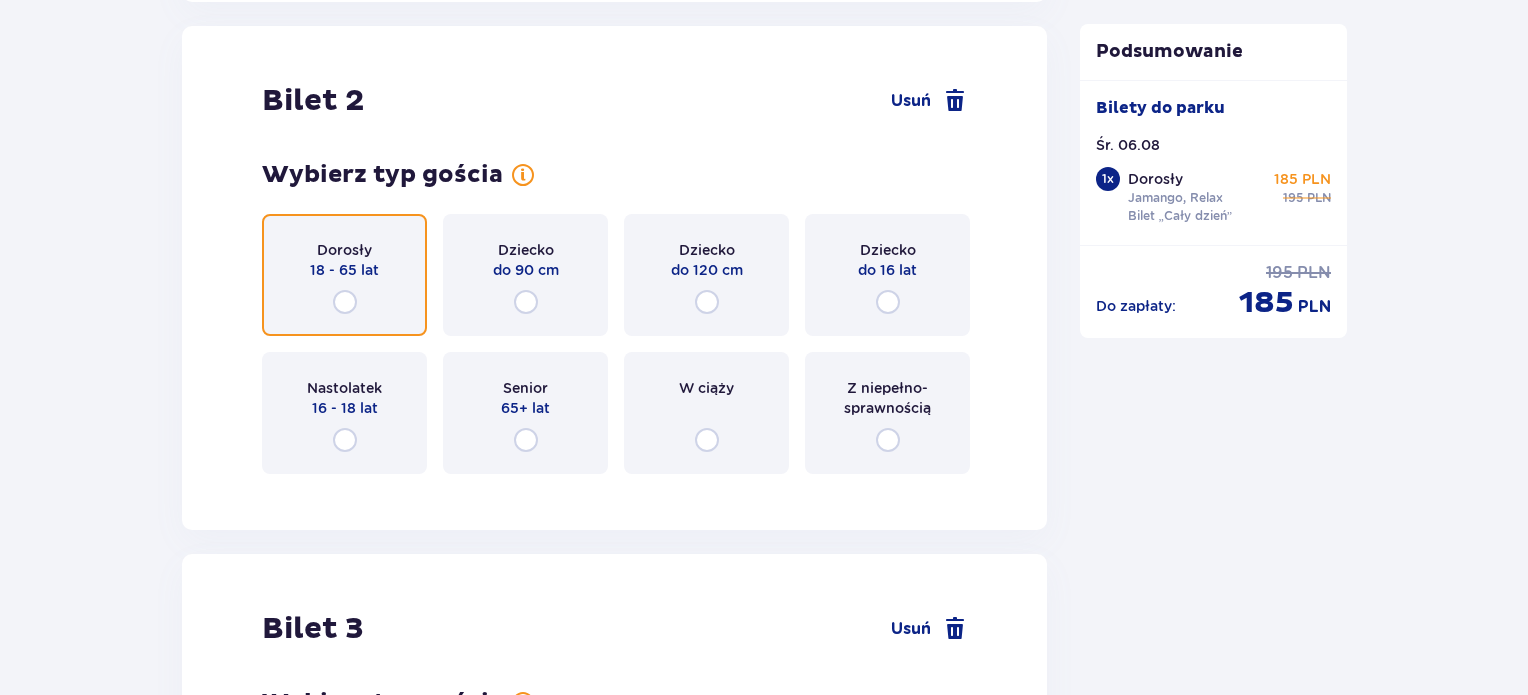 click at bounding box center [345, 302] 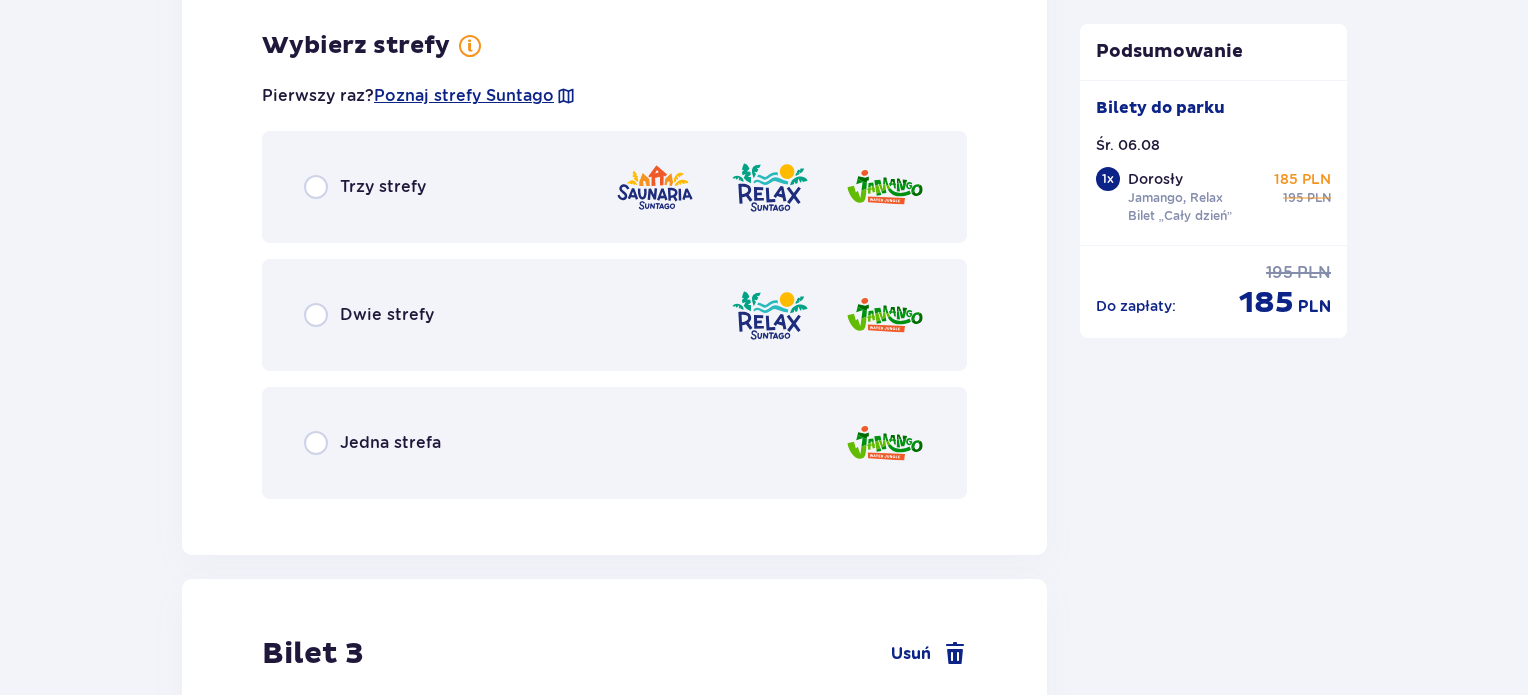 scroll, scrollTop: 3007, scrollLeft: 0, axis: vertical 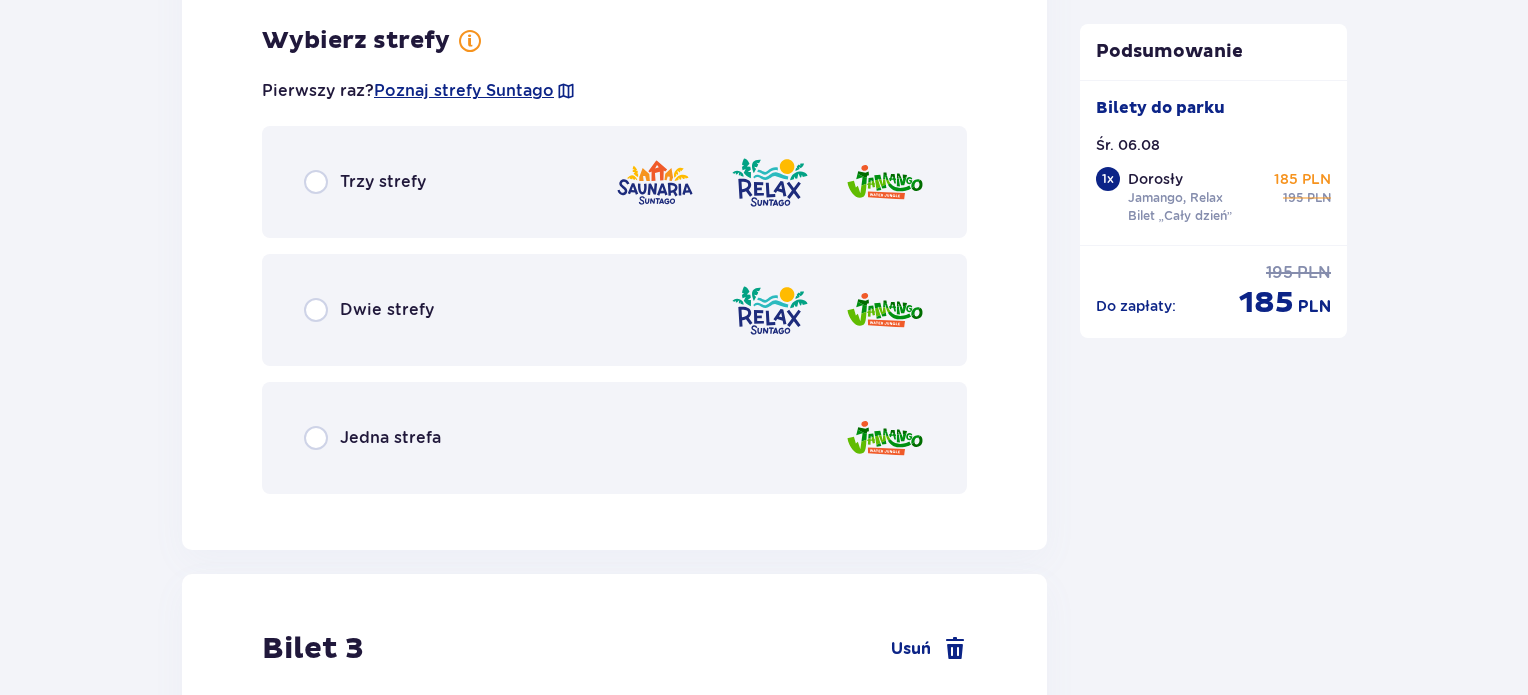 click on "Dwie strefy" at bounding box center (387, 310) 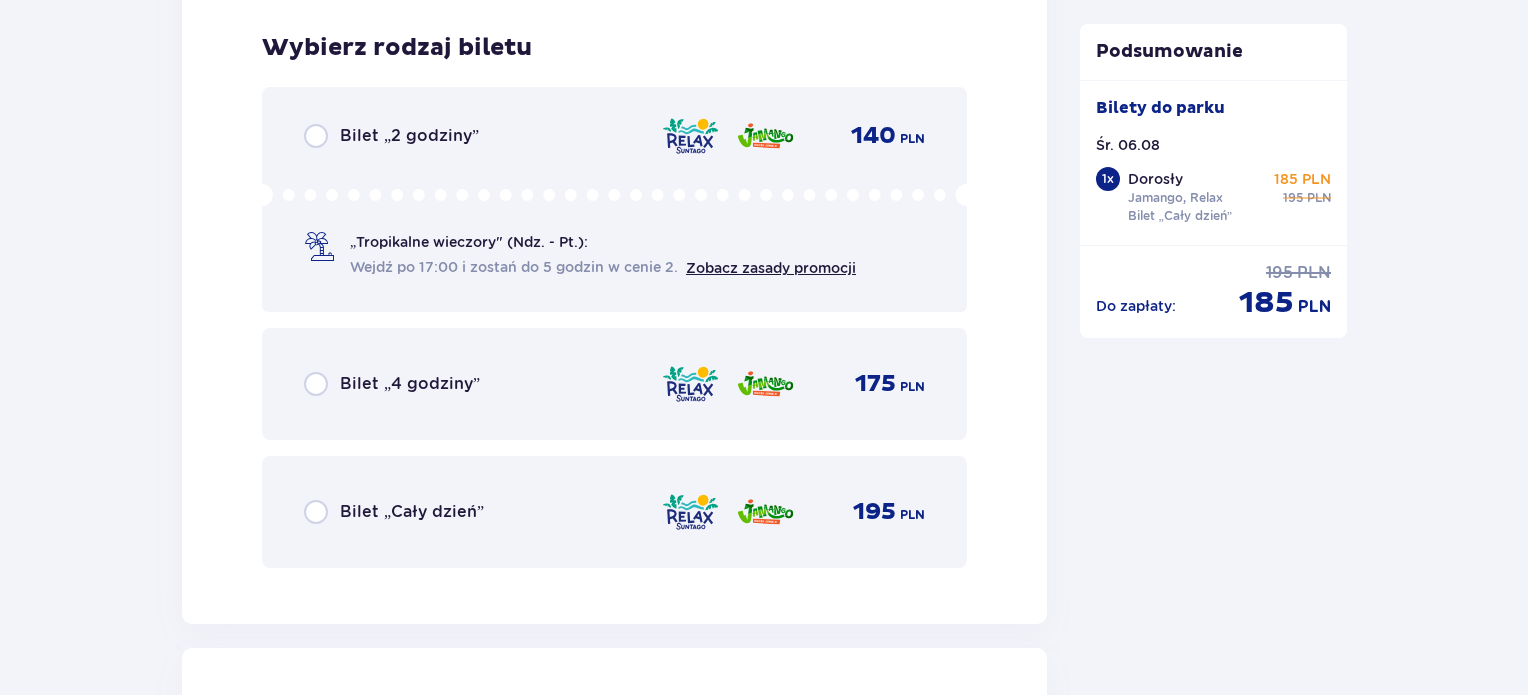 scroll, scrollTop: 3515, scrollLeft: 0, axis: vertical 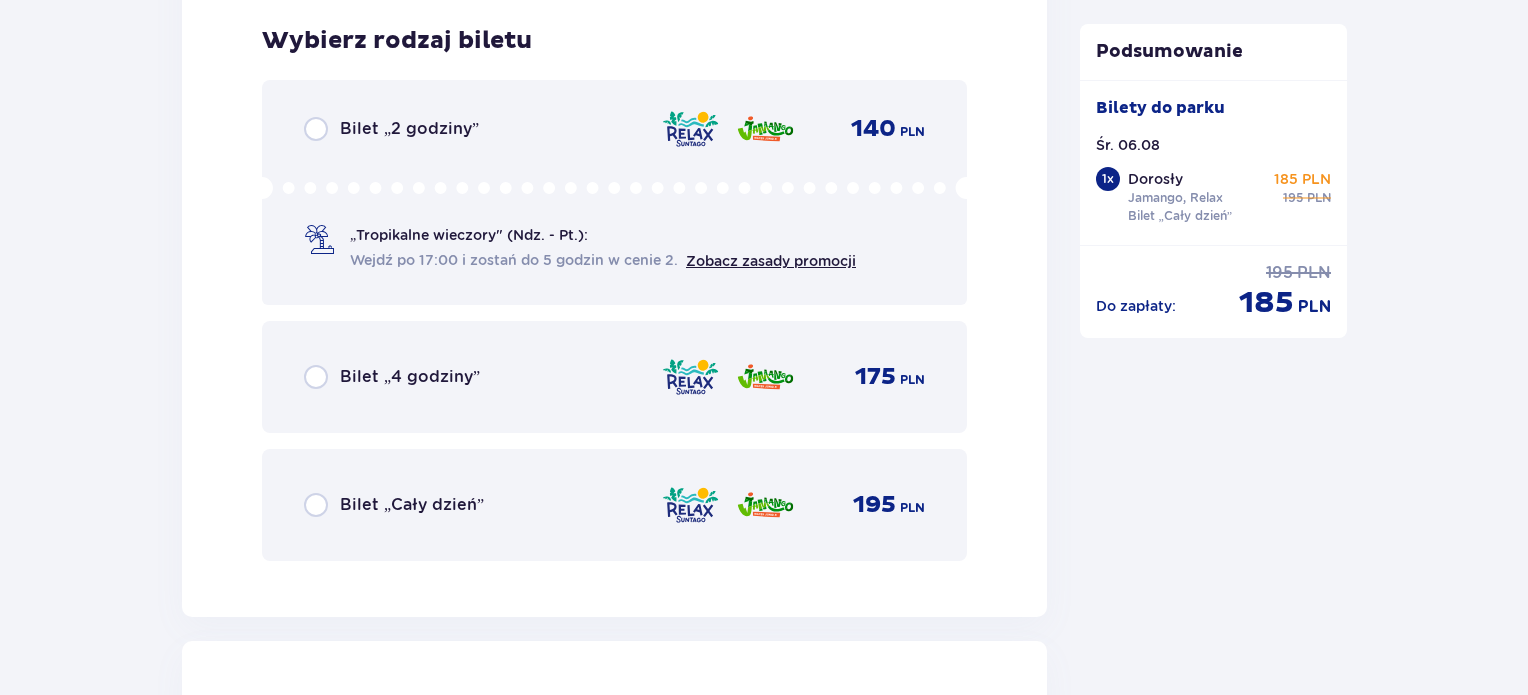 click on "Bilet „Cały dzień”" at bounding box center [412, 505] 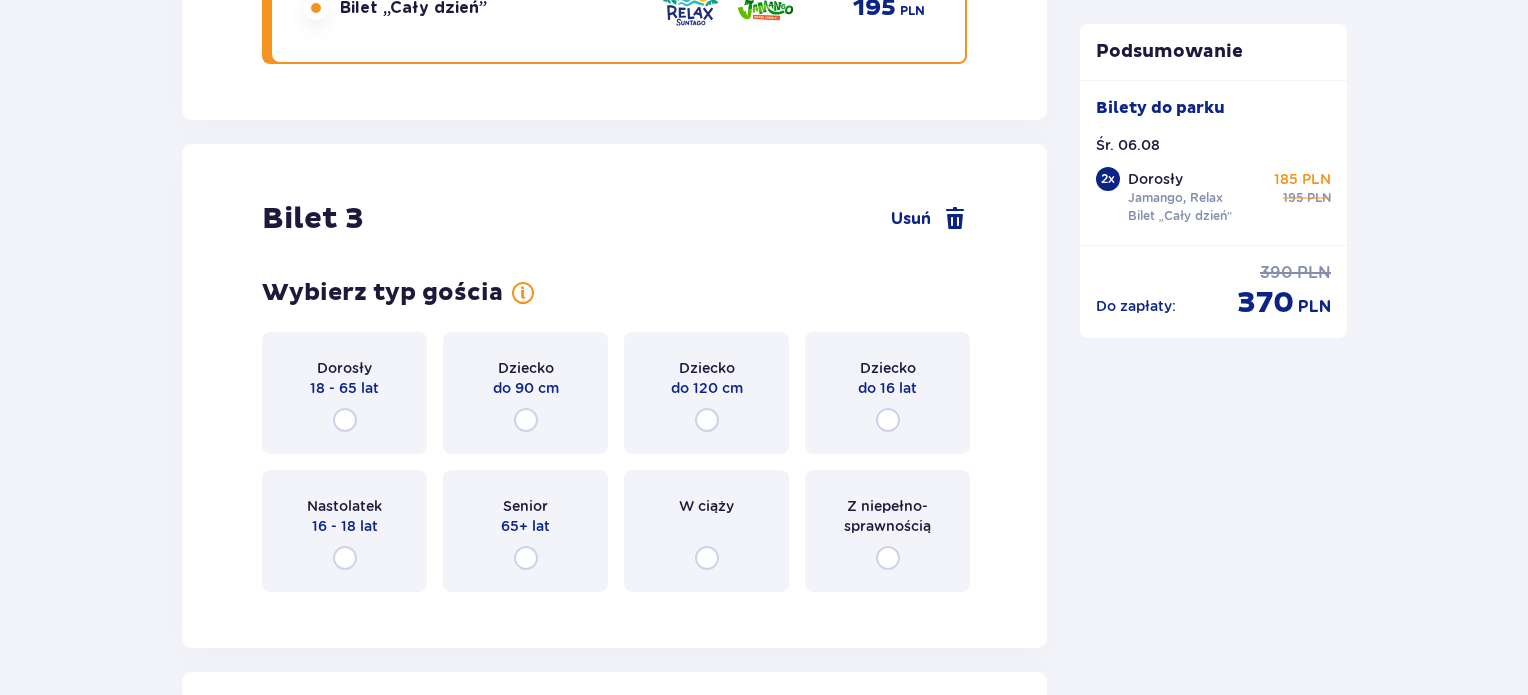 scroll, scrollTop: 4129, scrollLeft: 0, axis: vertical 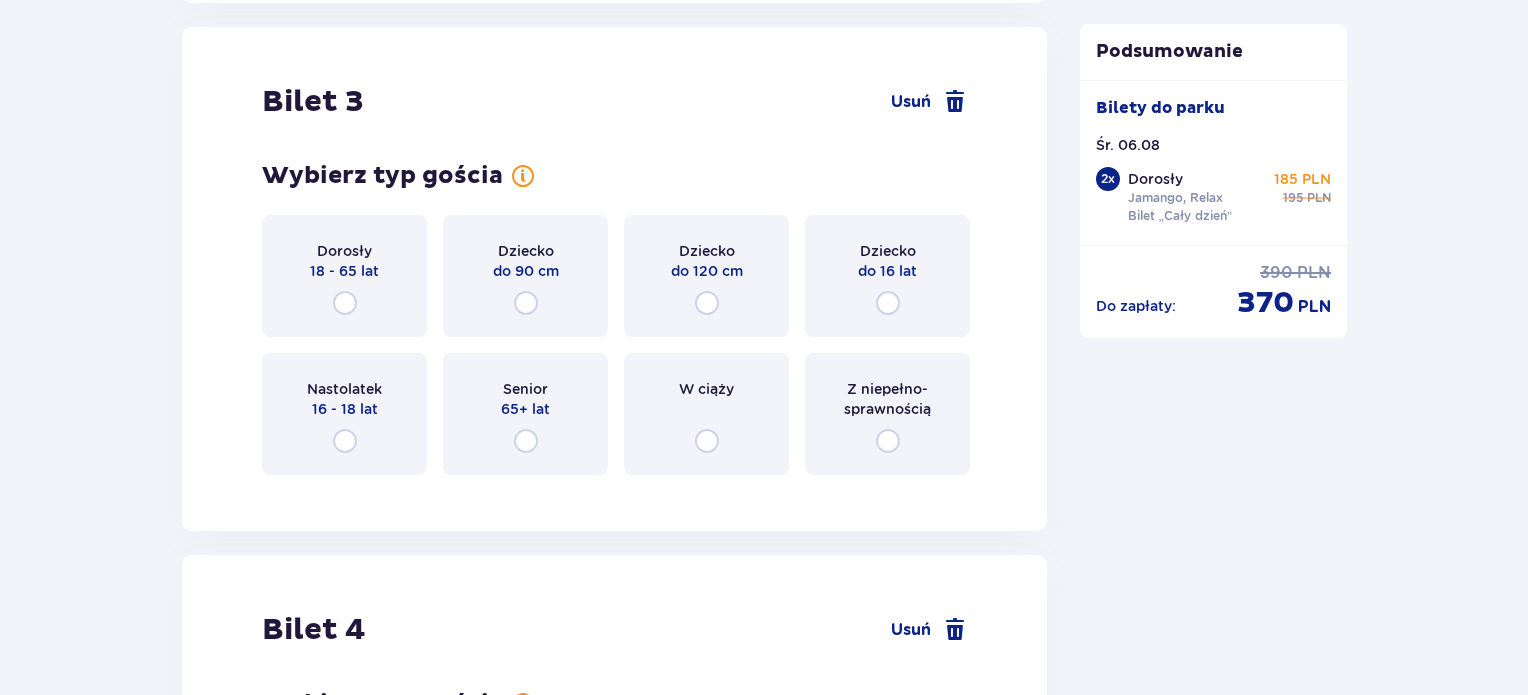 click on "do 16 lat" at bounding box center (887, 271) 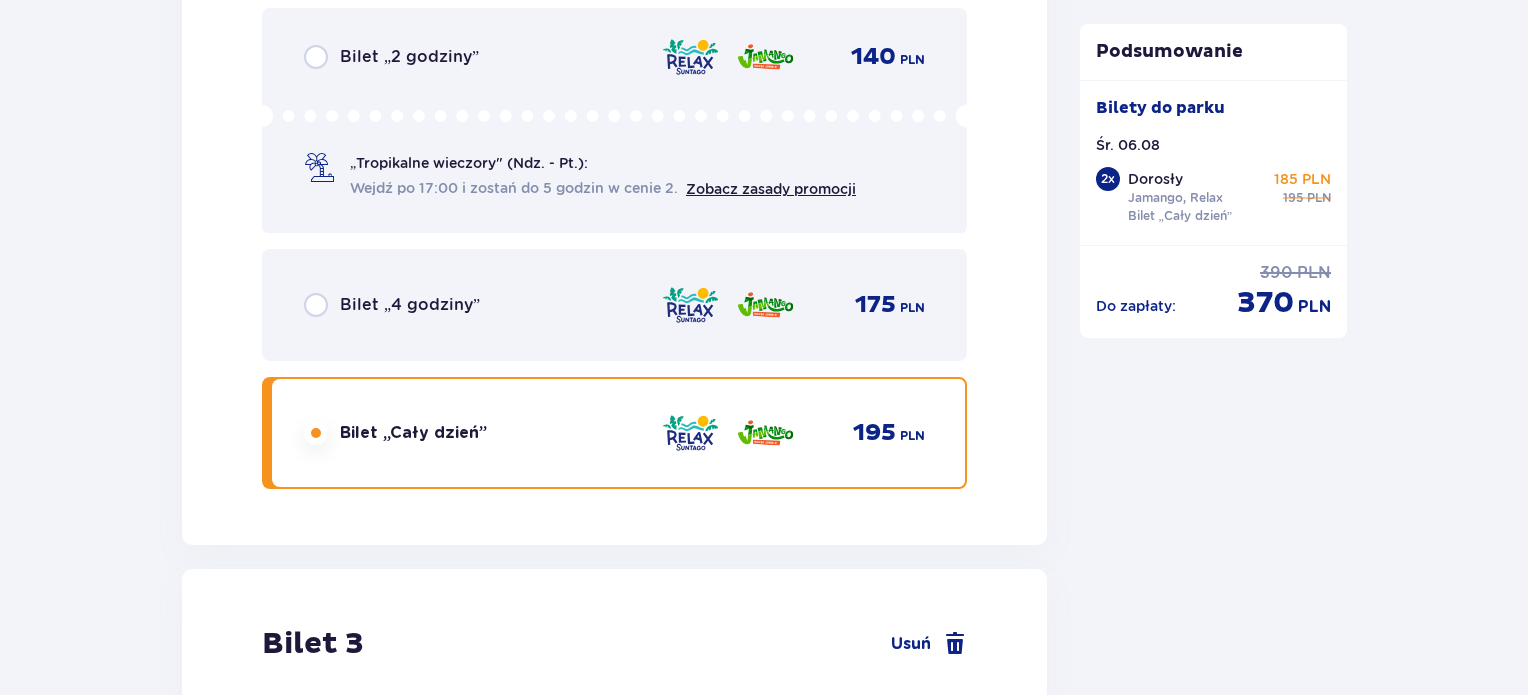 scroll, scrollTop: 3917, scrollLeft: 0, axis: vertical 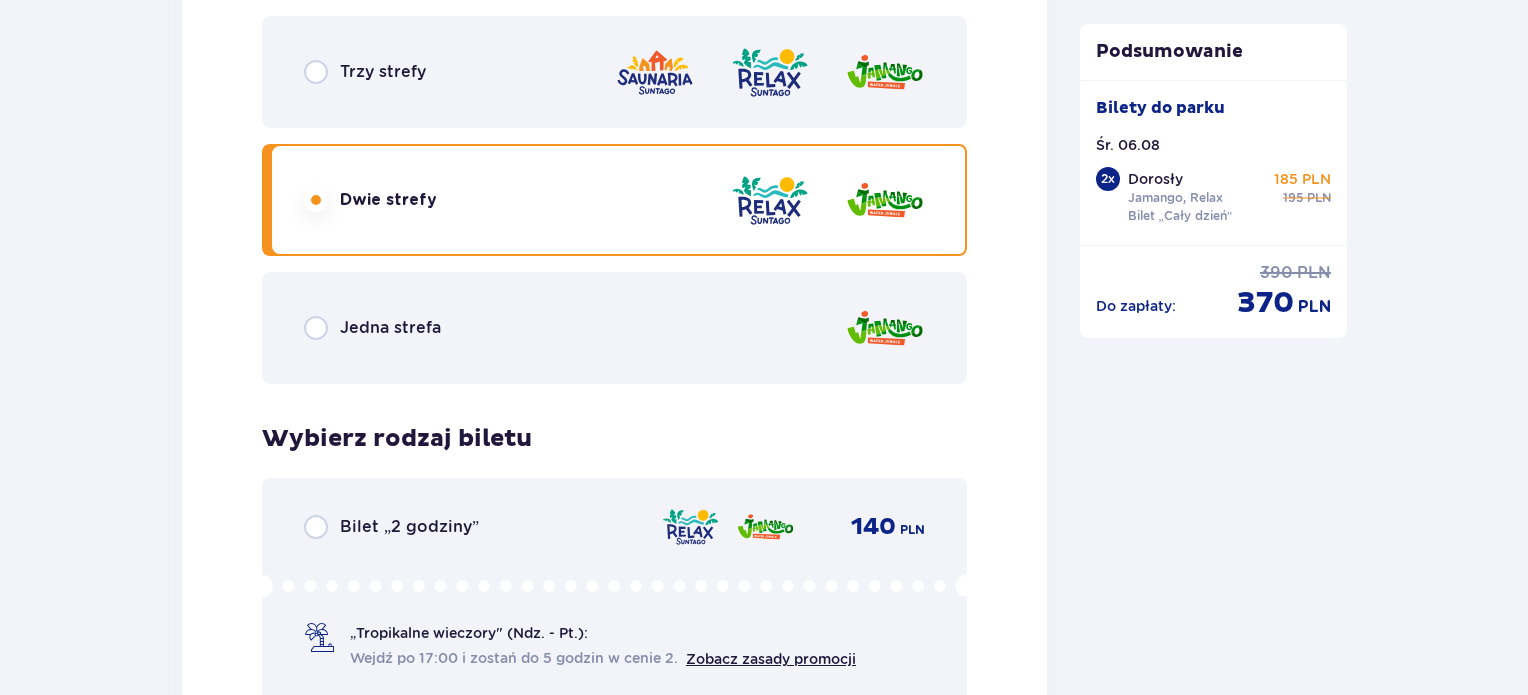 click on "Jedna strefa" at bounding box center [614, 328] 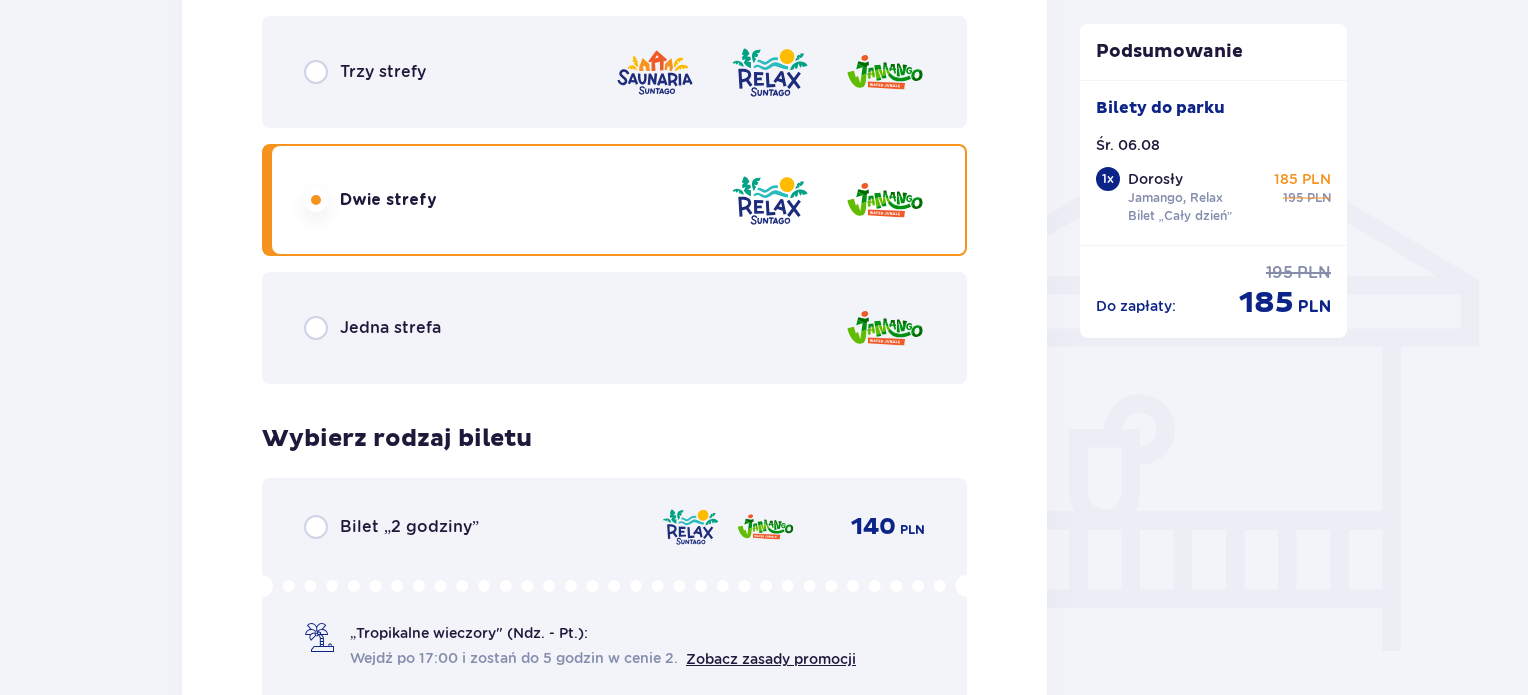 scroll, scrollTop: 1515, scrollLeft: 0, axis: vertical 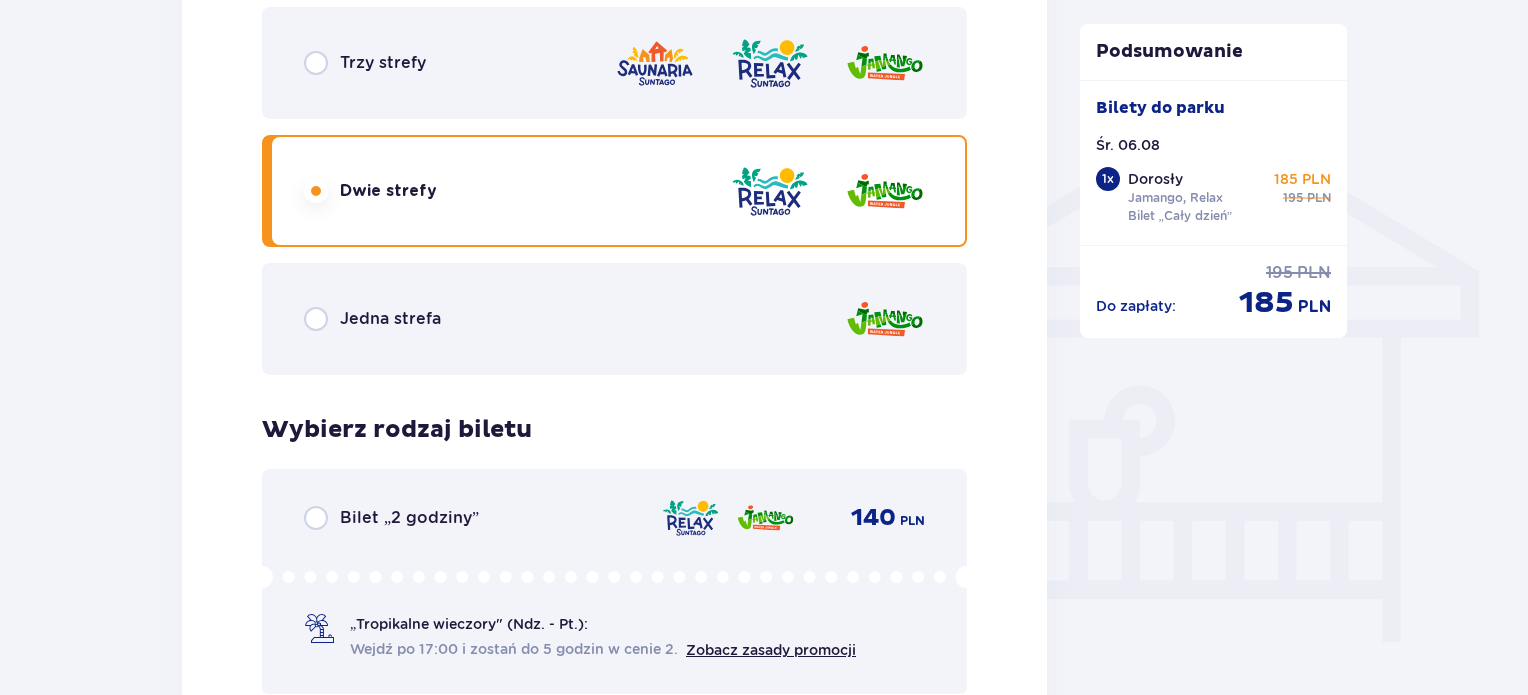 click on "Jedna strefa" at bounding box center [614, 319] 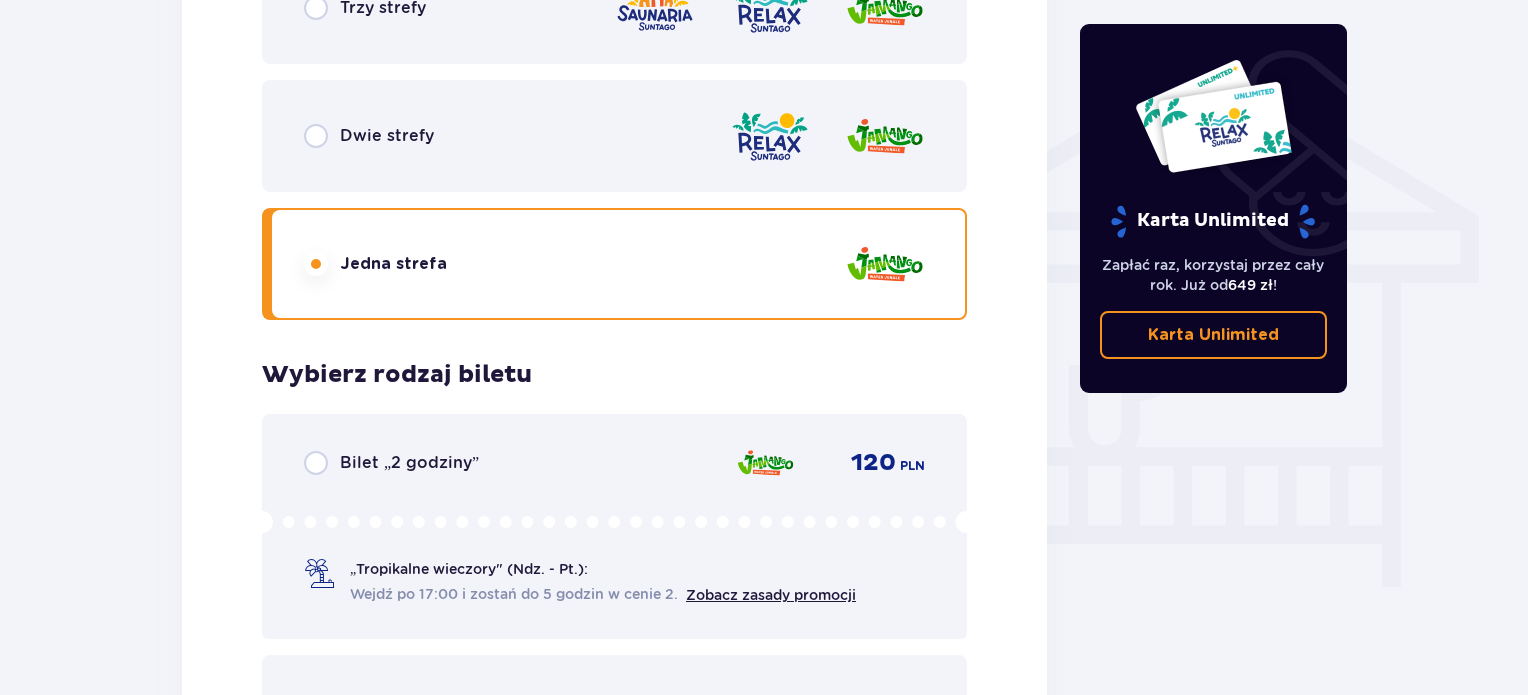 scroll, scrollTop: 1915, scrollLeft: 0, axis: vertical 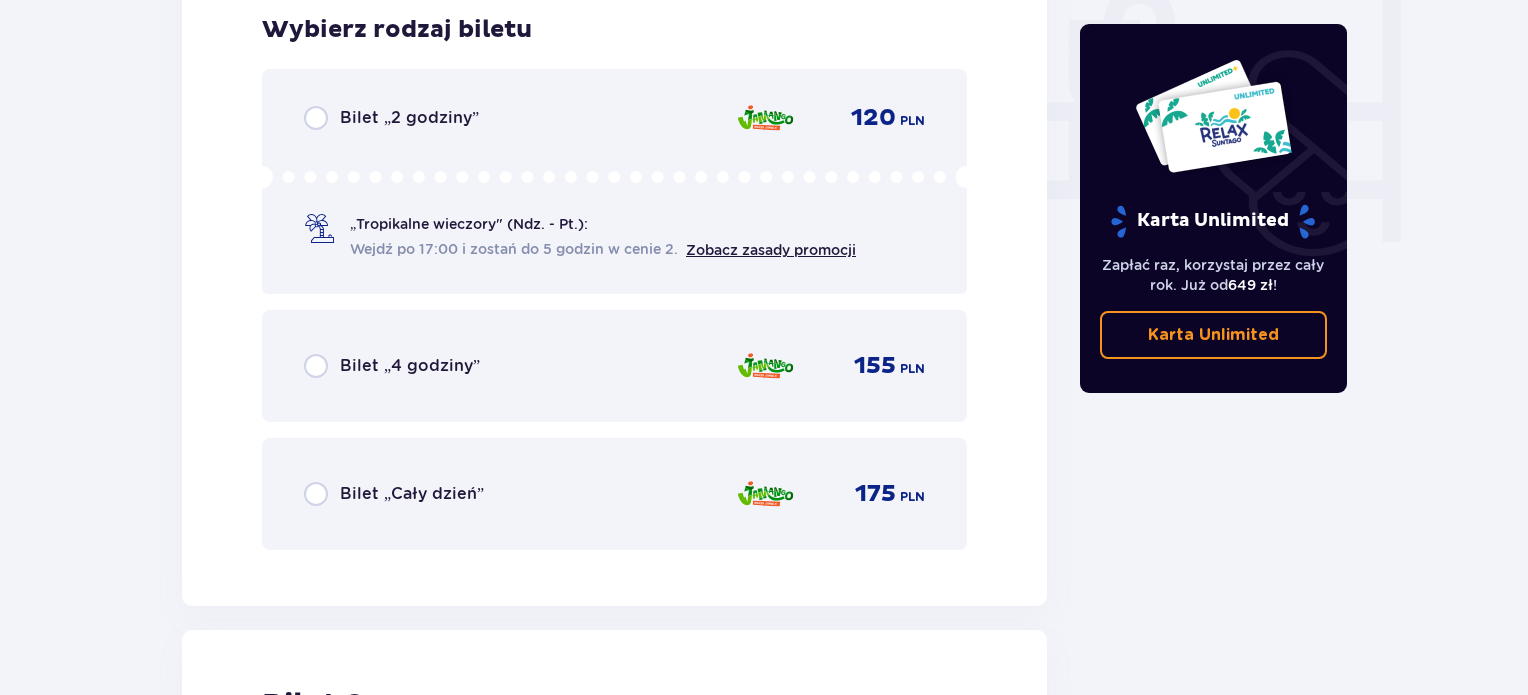 click on "Bilet „Cały dzień” 175 PLN" at bounding box center (614, 494) 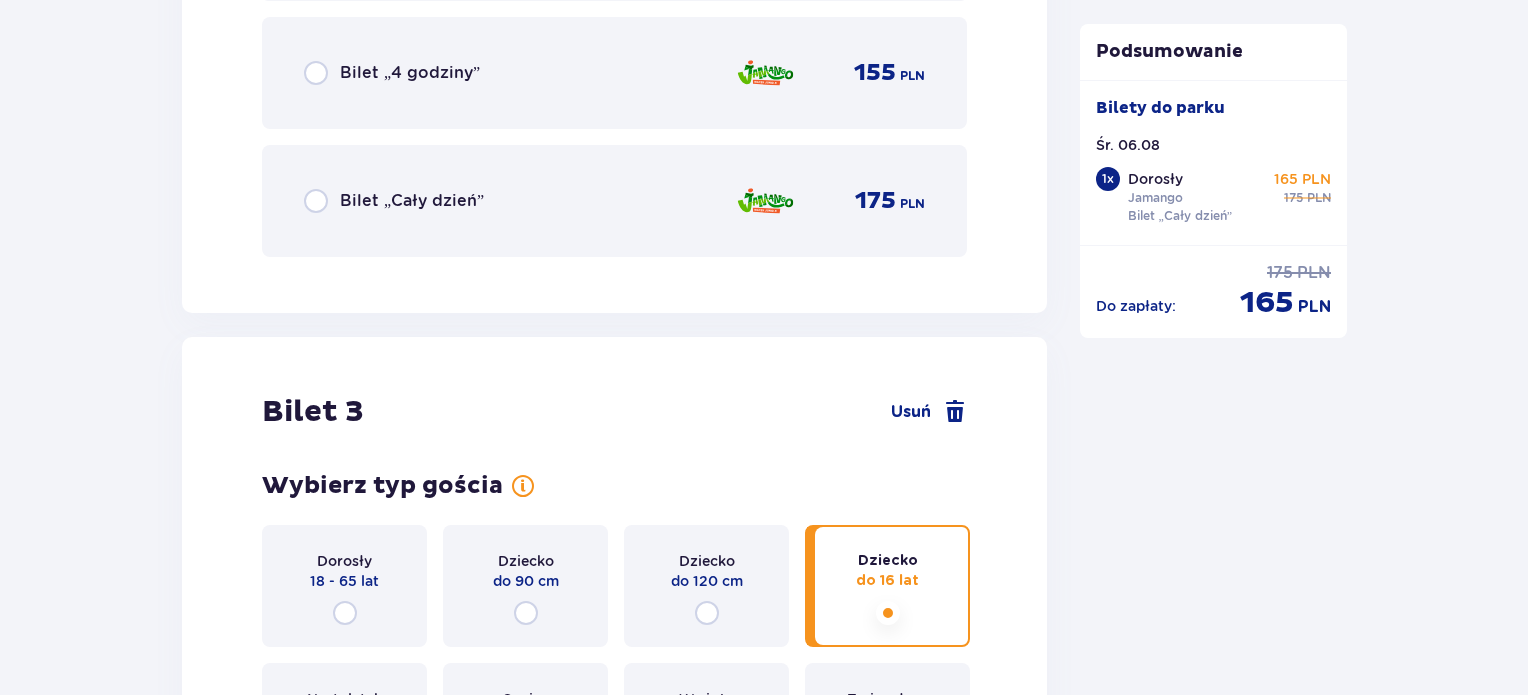 click on "Bilet „Cały dzień” 175 PLN" at bounding box center [614, 201] 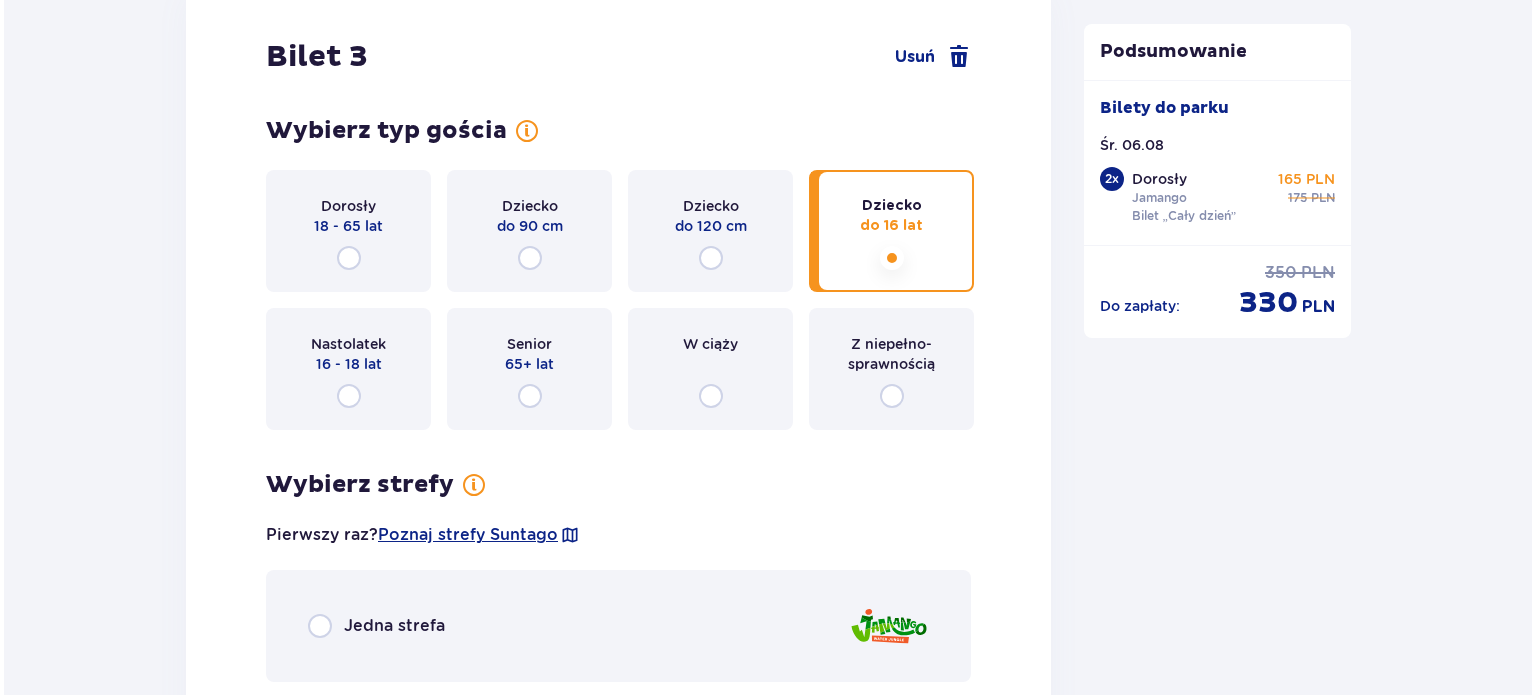 scroll, scrollTop: 4229, scrollLeft: 0, axis: vertical 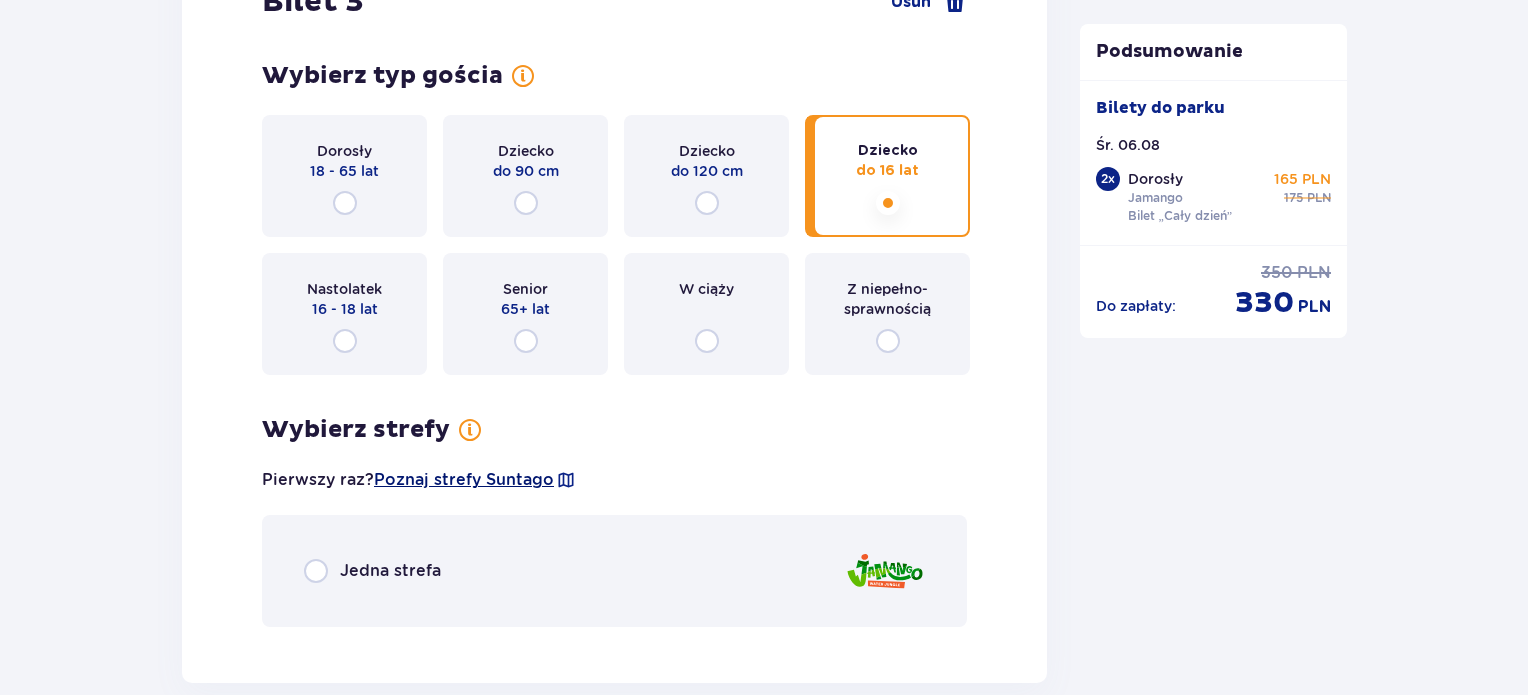 click on "Poznaj strefy Suntago" at bounding box center [464, 480] 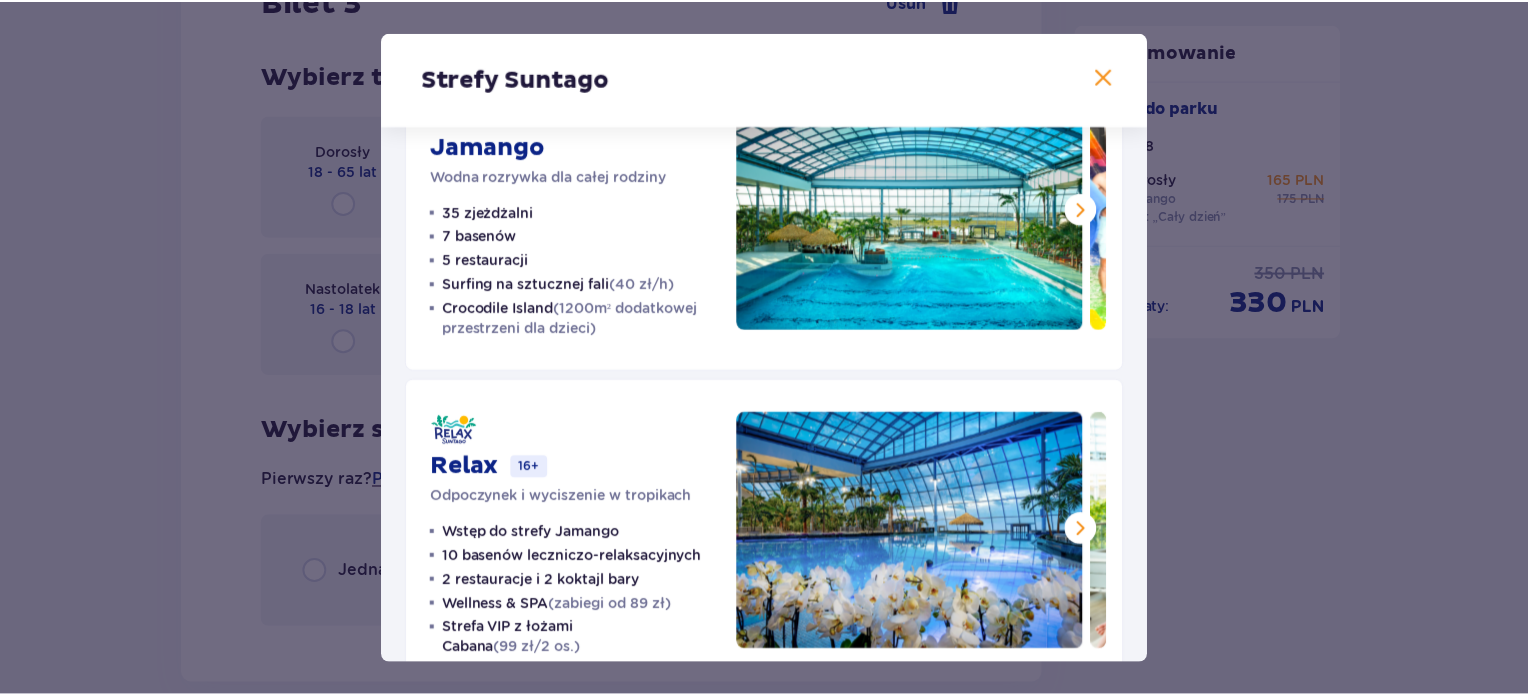 scroll, scrollTop: 0, scrollLeft: 0, axis: both 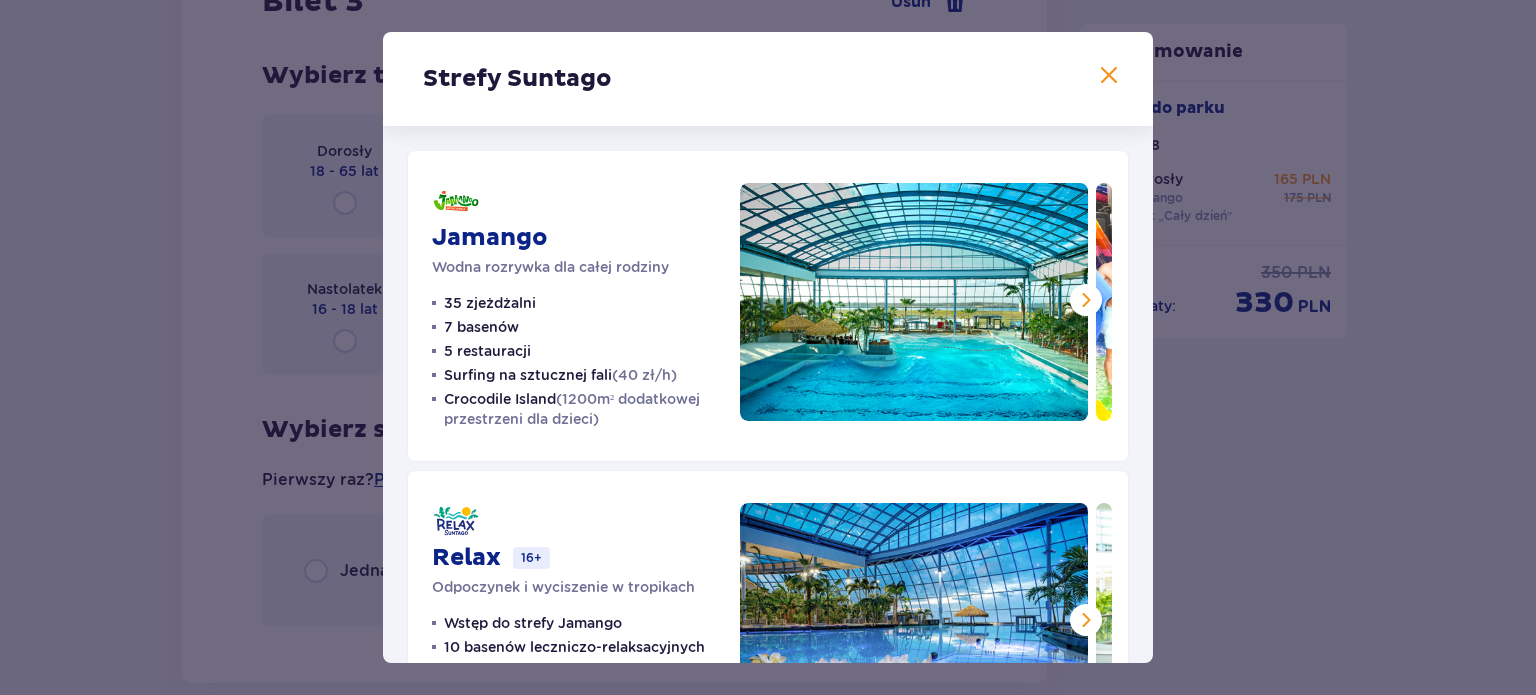click at bounding box center (1109, 76) 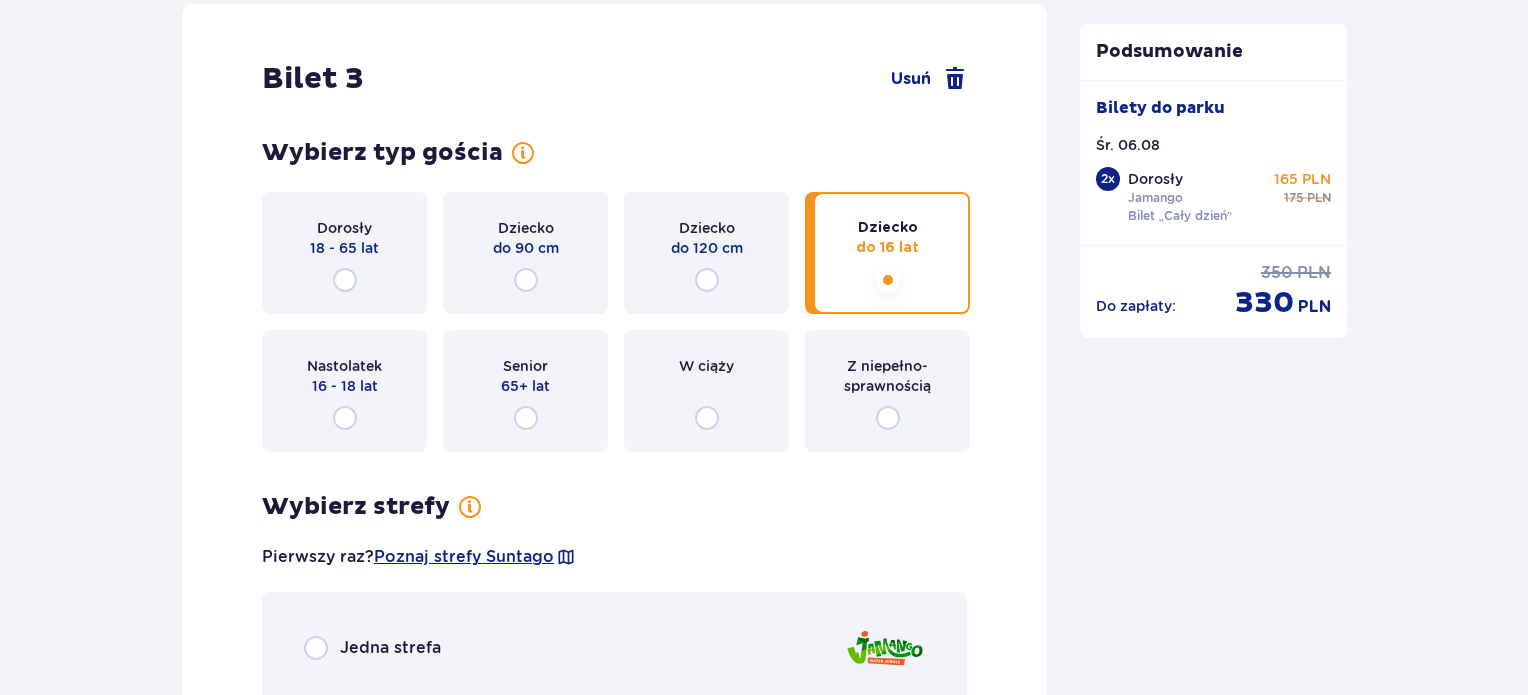 scroll, scrollTop: 4229, scrollLeft: 0, axis: vertical 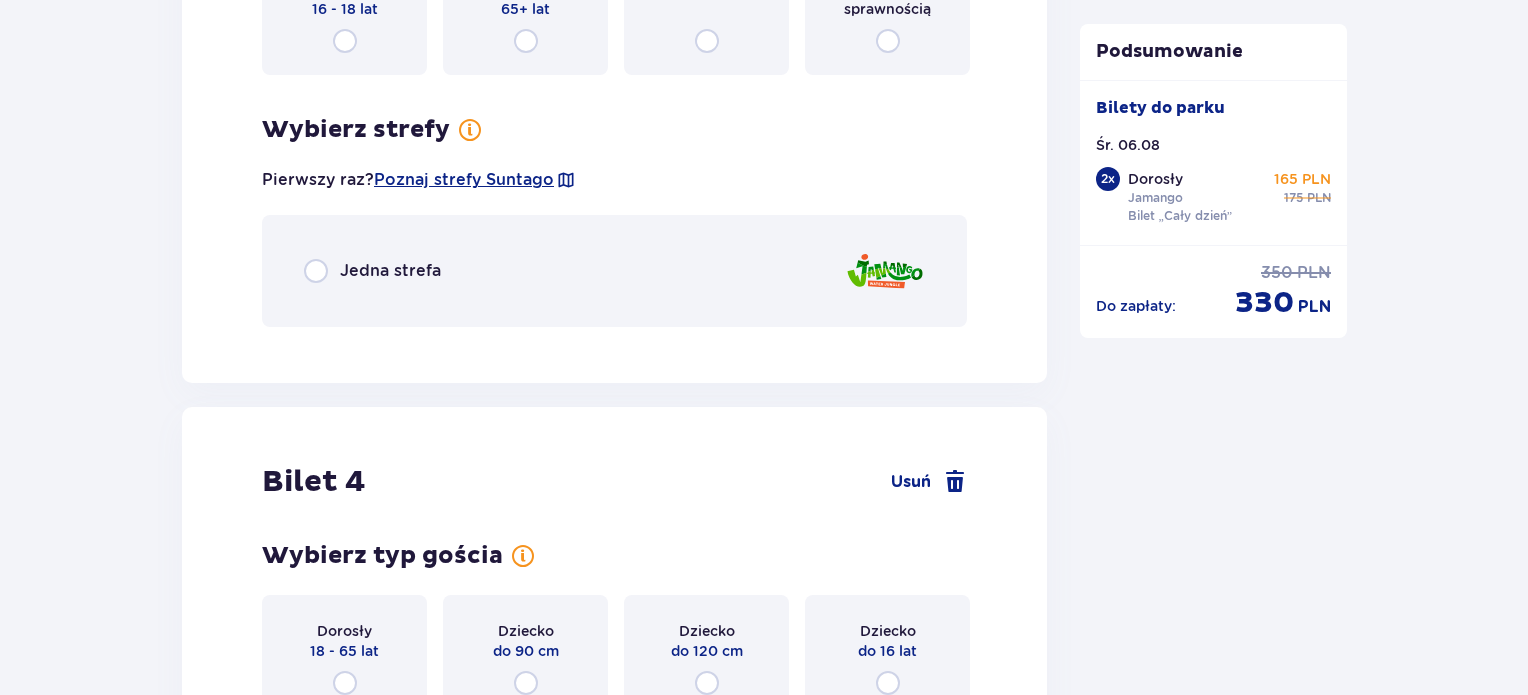 click on "Jedna strefa" at bounding box center [390, 271] 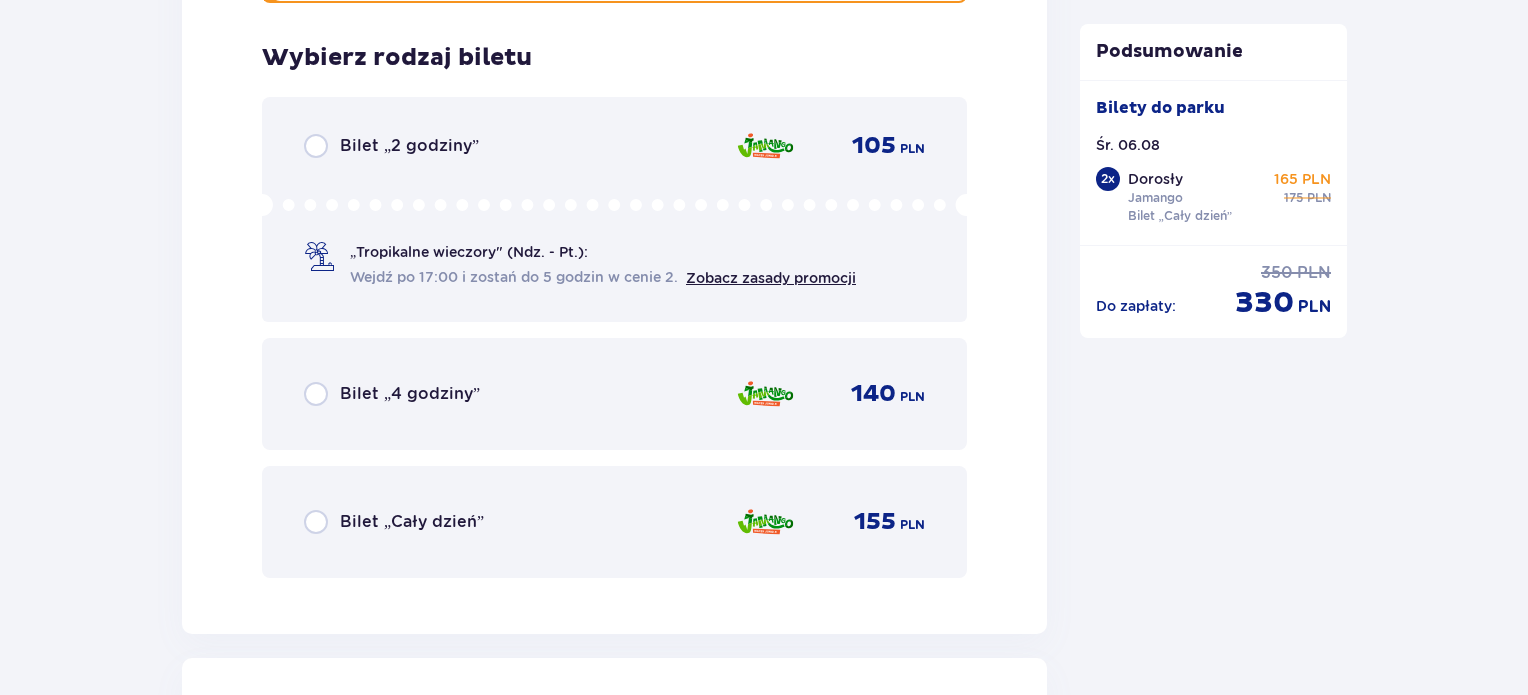 scroll, scrollTop: 4869, scrollLeft: 0, axis: vertical 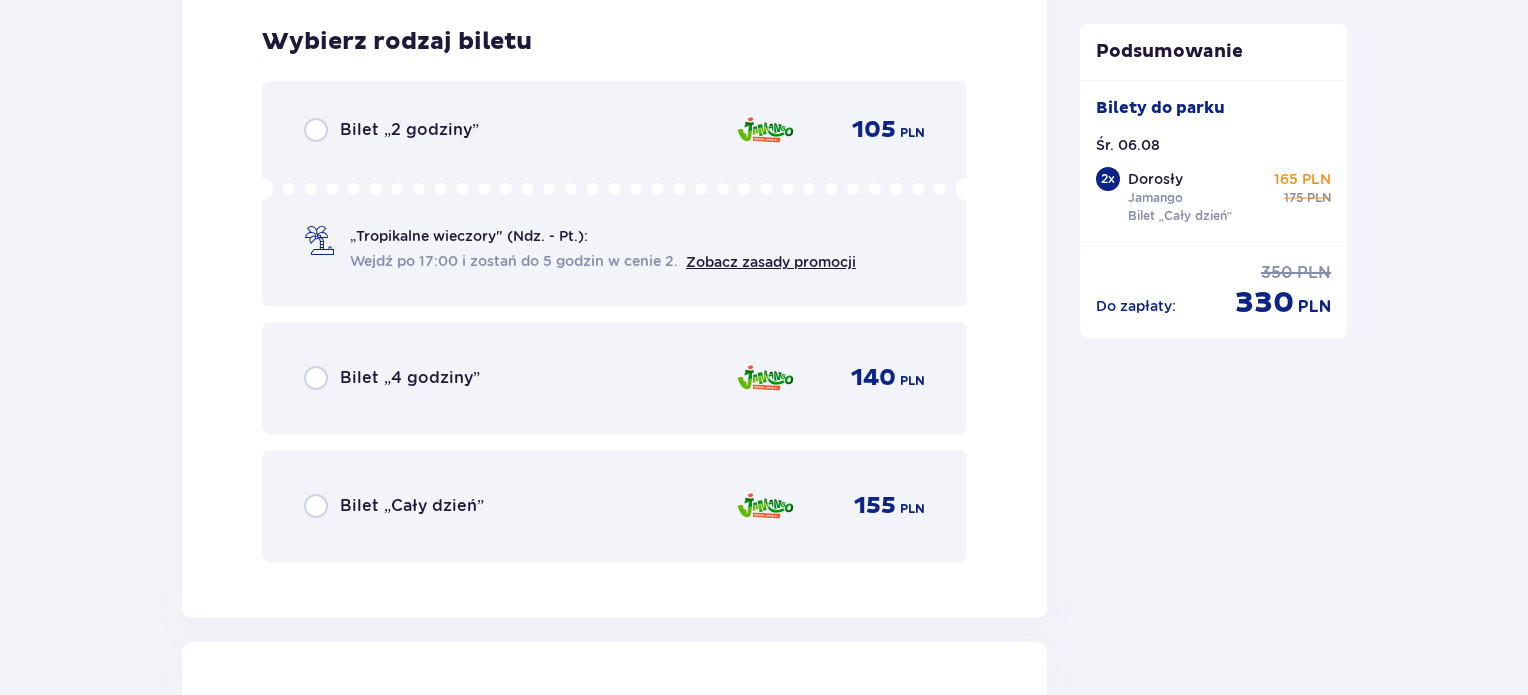 click on "Bilet „Cały dzień” 155 PLN" at bounding box center [614, 506] 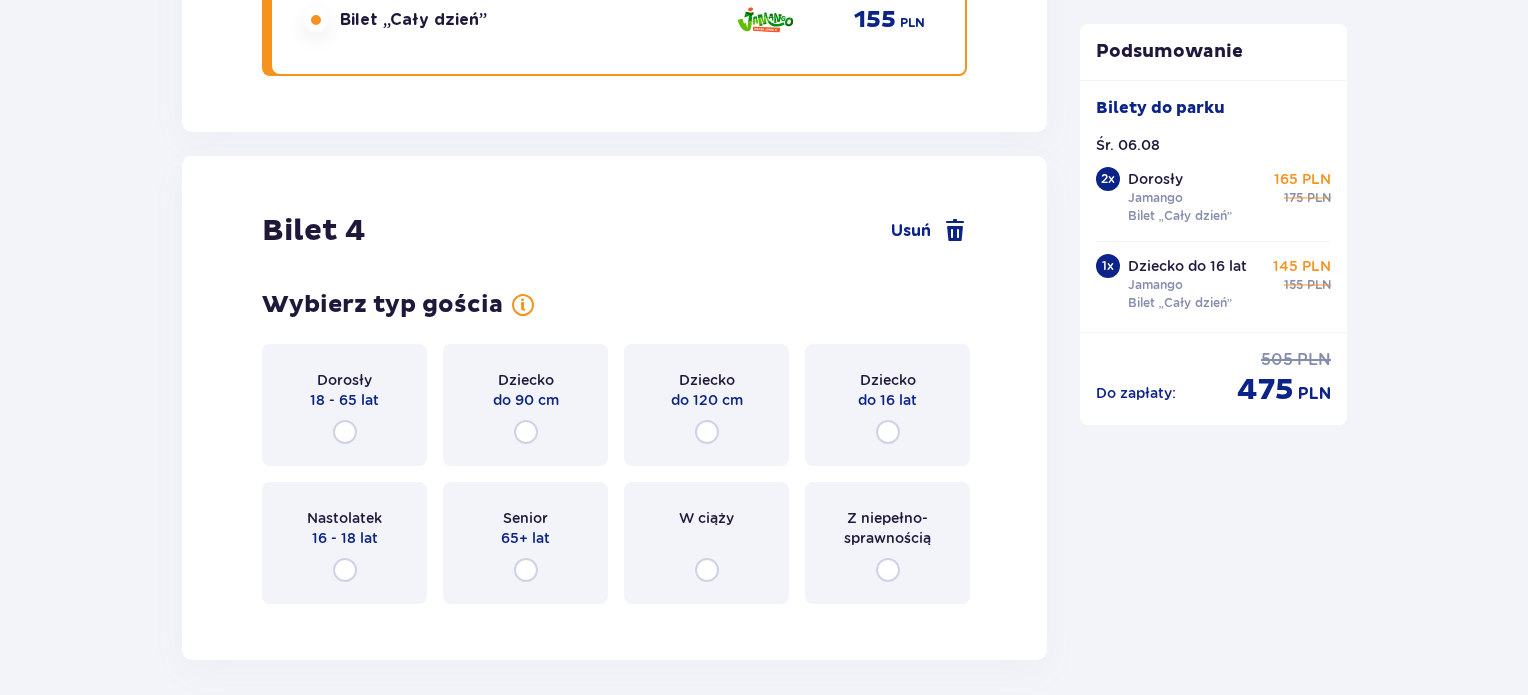 scroll, scrollTop: 5484, scrollLeft: 0, axis: vertical 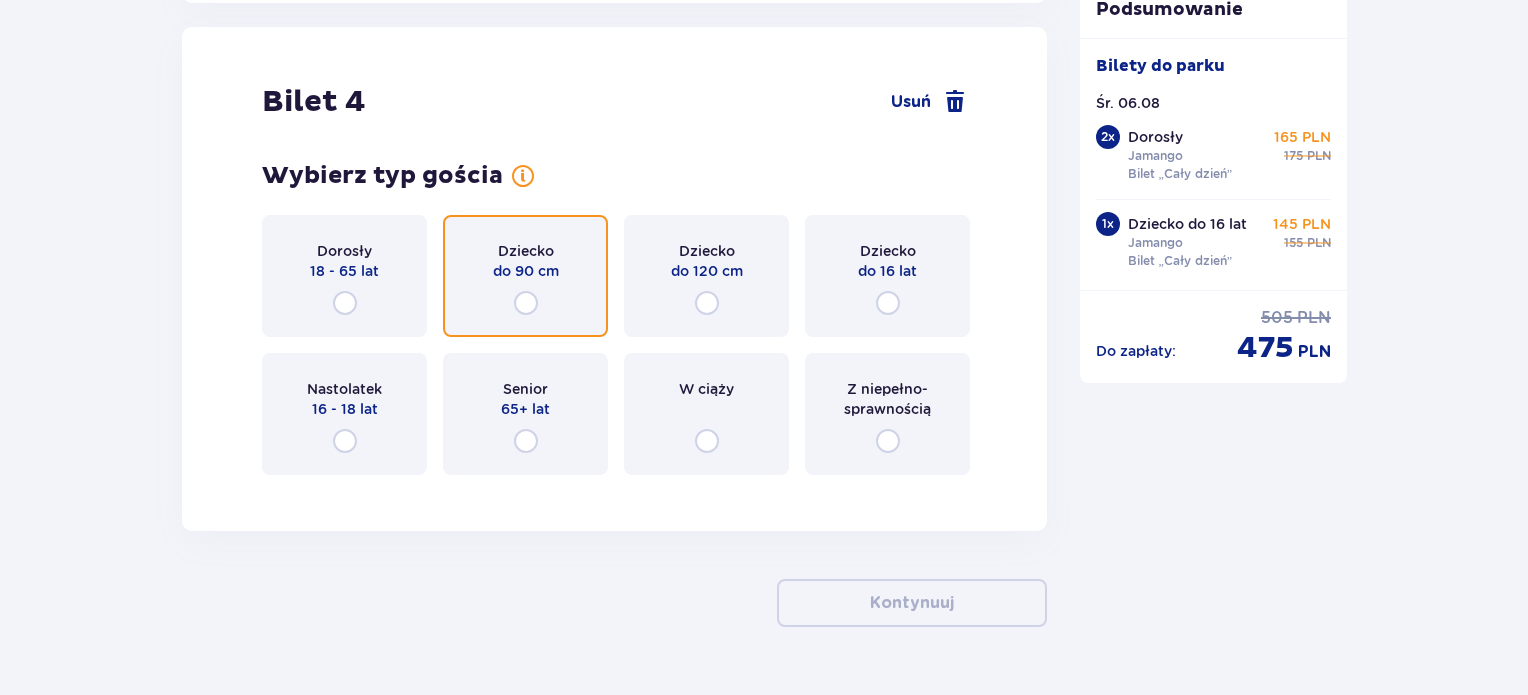 click at bounding box center [526, 303] 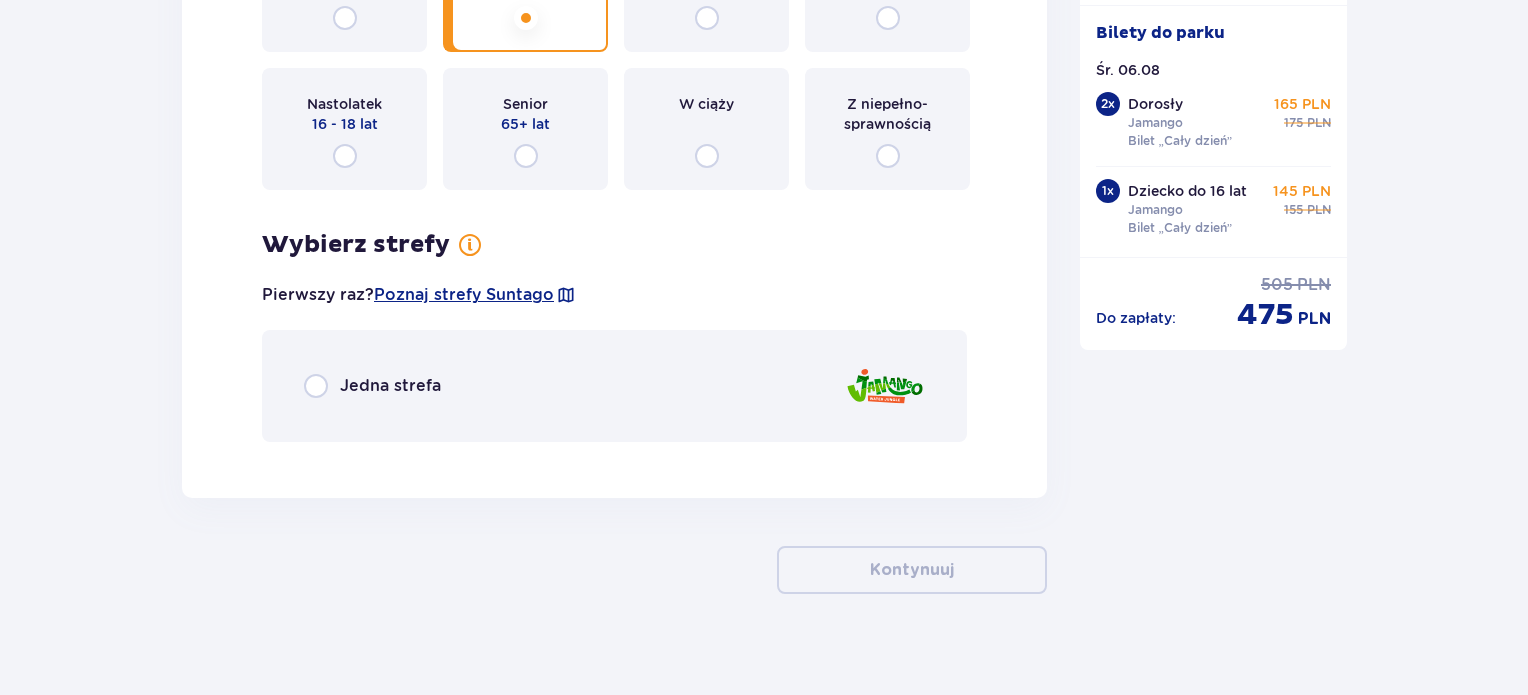 scroll, scrollTop: 5784, scrollLeft: 0, axis: vertical 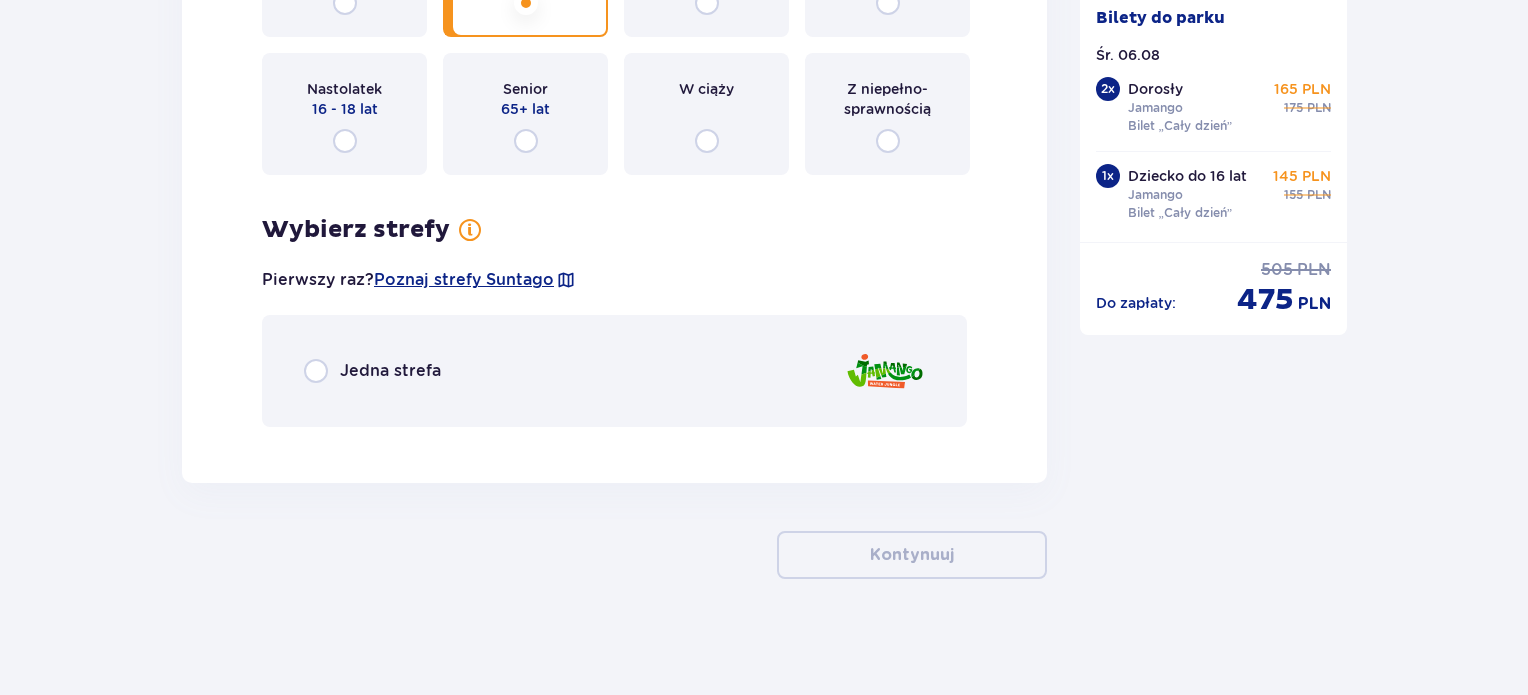 click on "Jedna strefa" at bounding box center [390, 371] 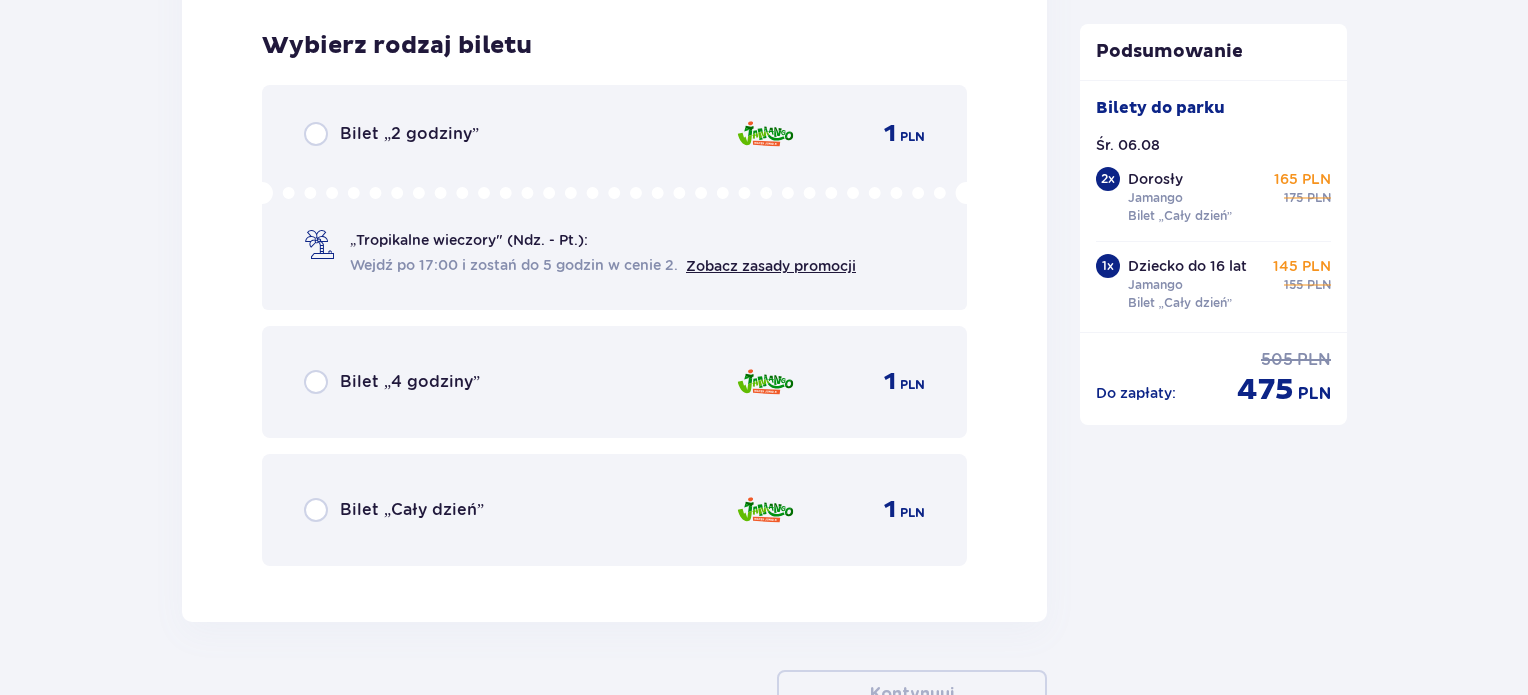 scroll, scrollTop: 6224, scrollLeft: 0, axis: vertical 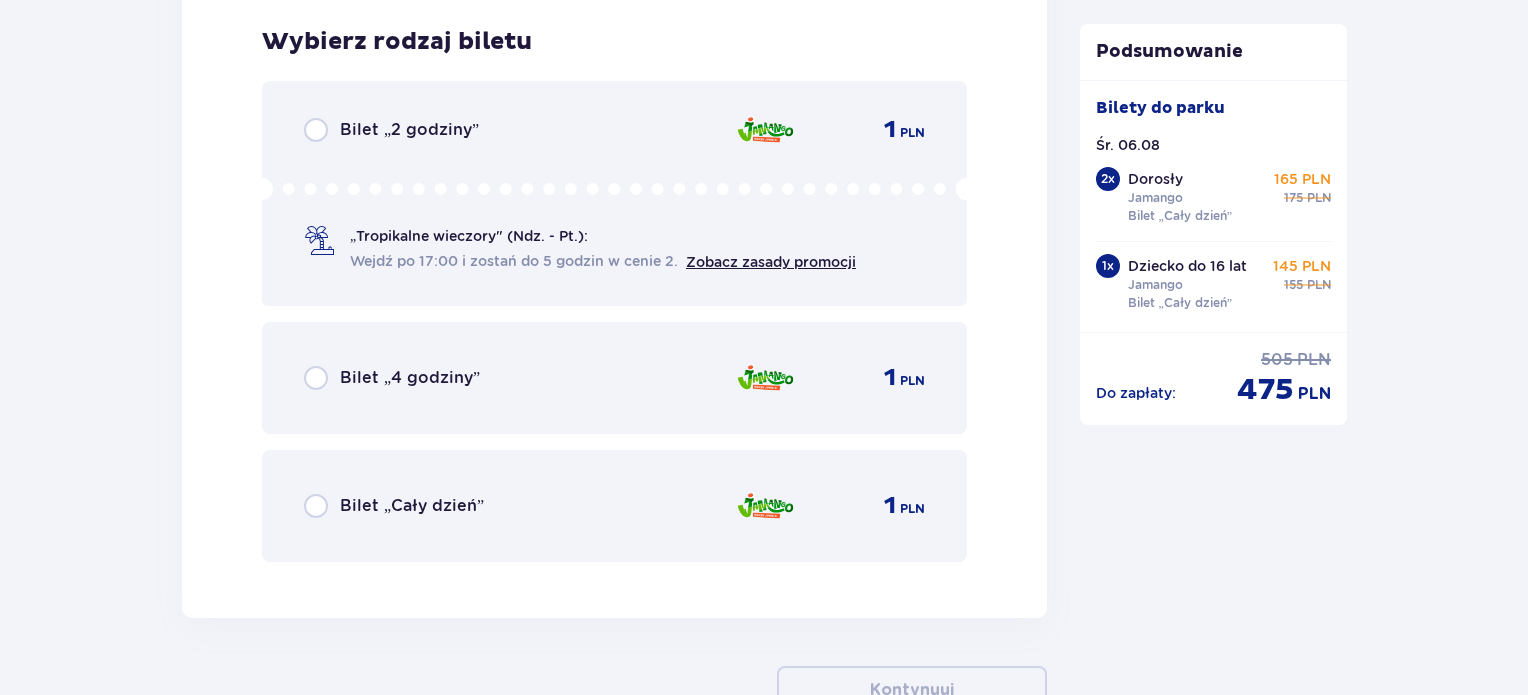 click on "Bilet „Cały dzień” 1 PLN" at bounding box center (614, 506) 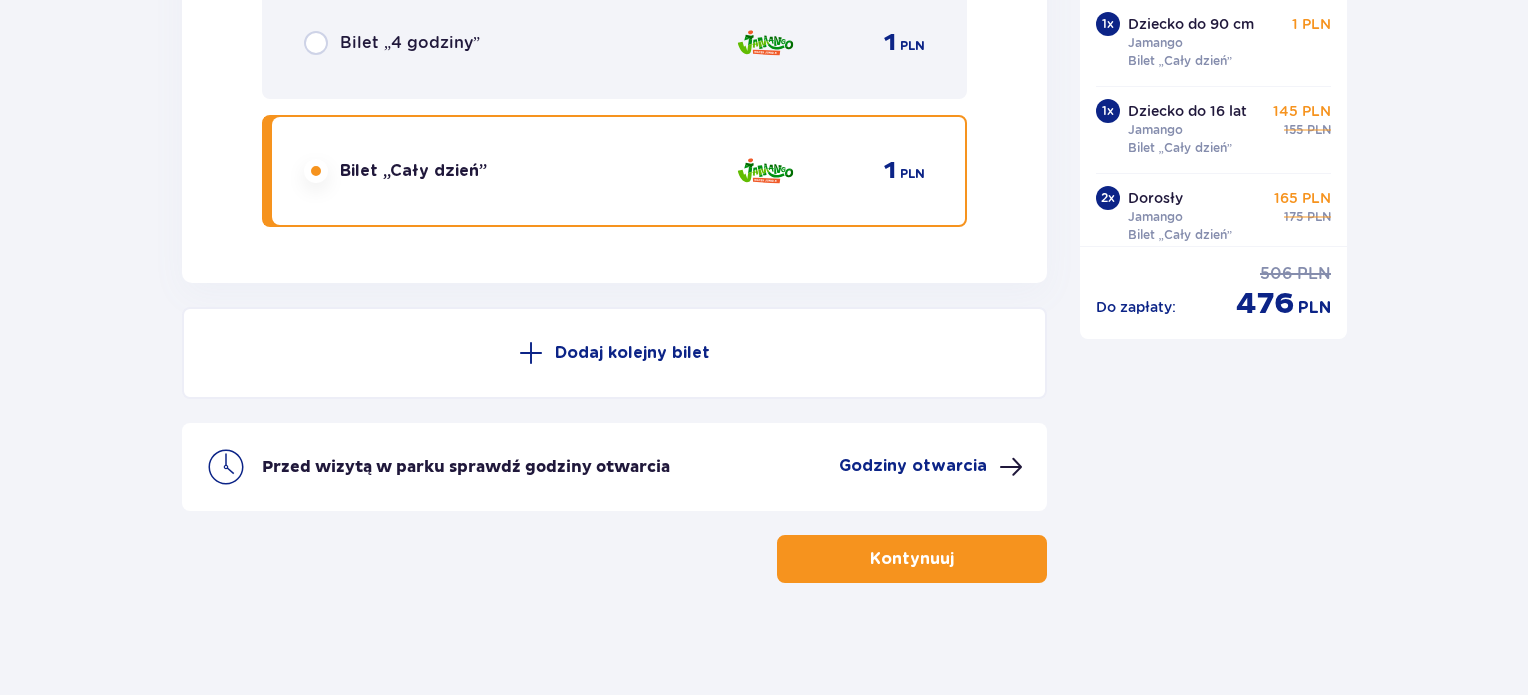 scroll, scrollTop: 6562, scrollLeft: 0, axis: vertical 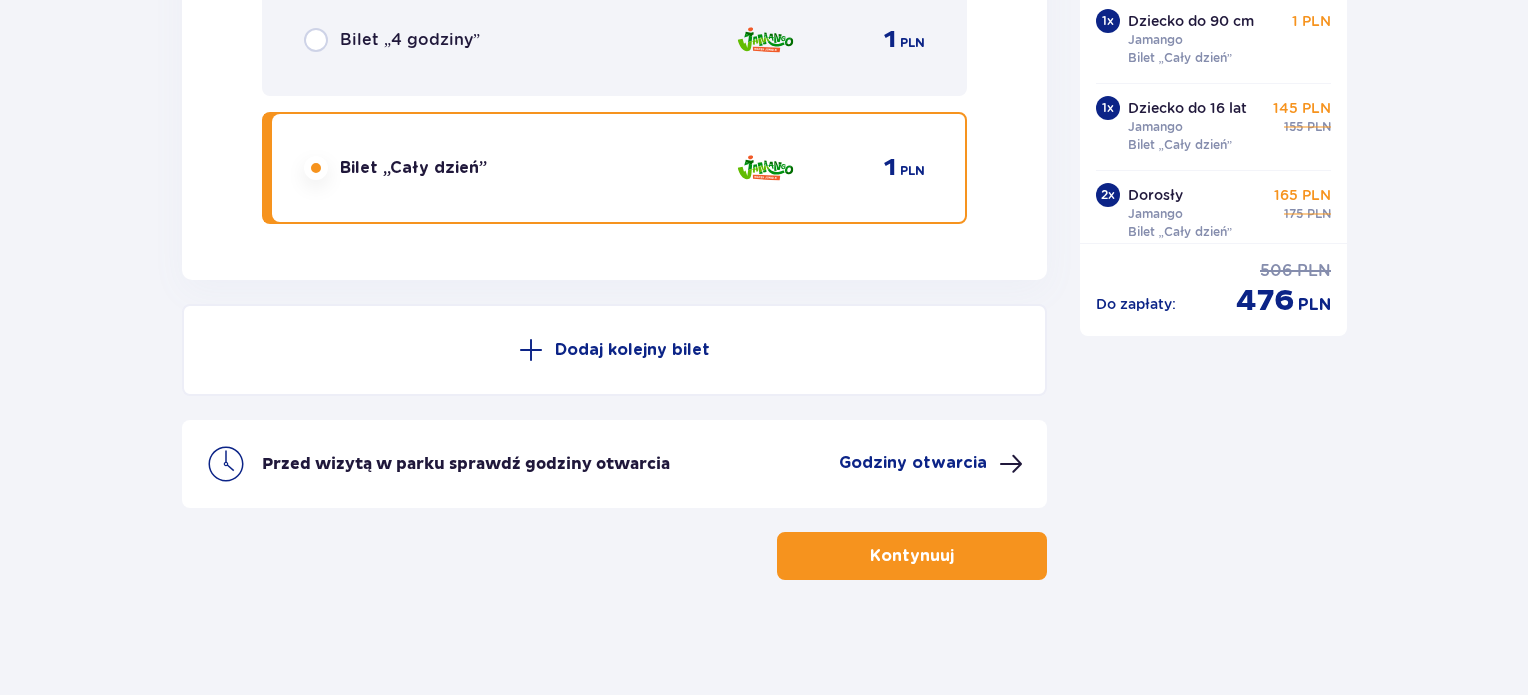 click on "Kontynuuj" at bounding box center [912, 556] 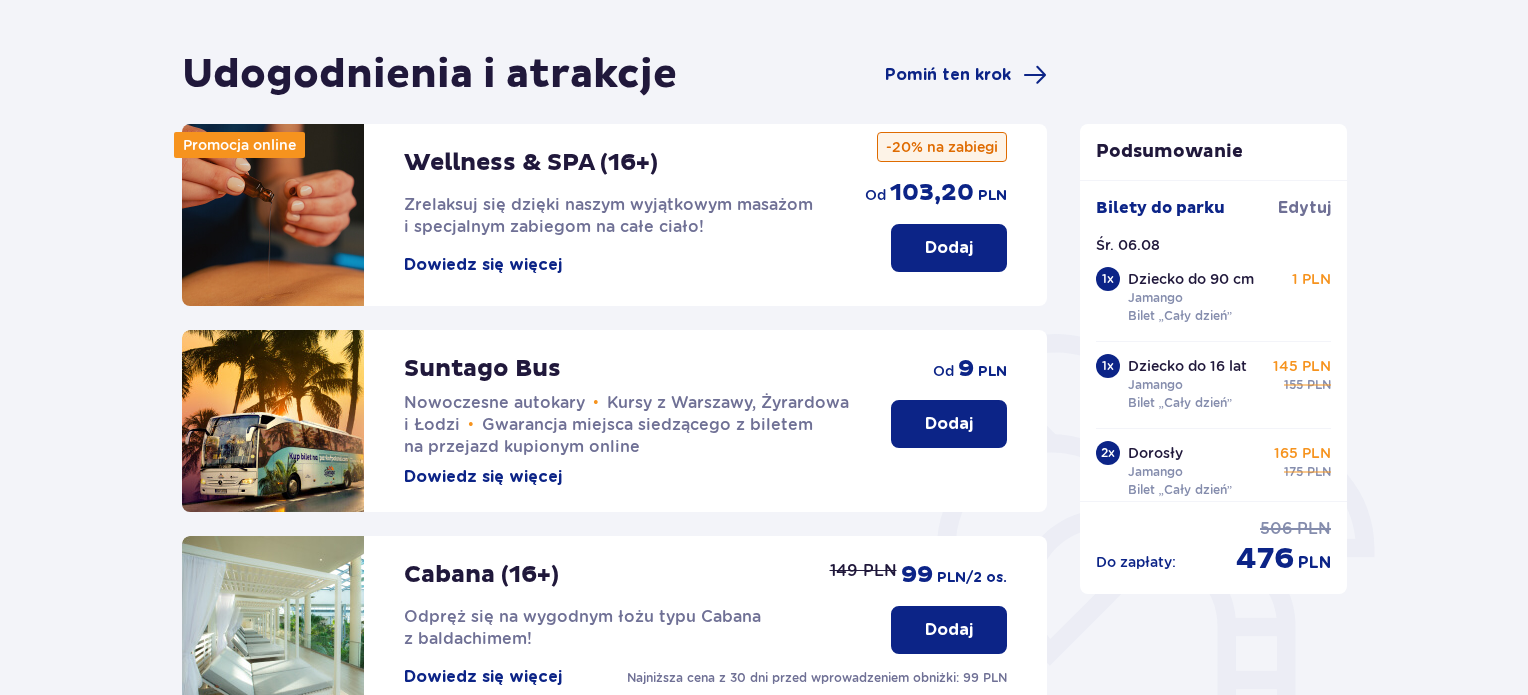scroll, scrollTop: 200, scrollLeft: 0, axis: vertical 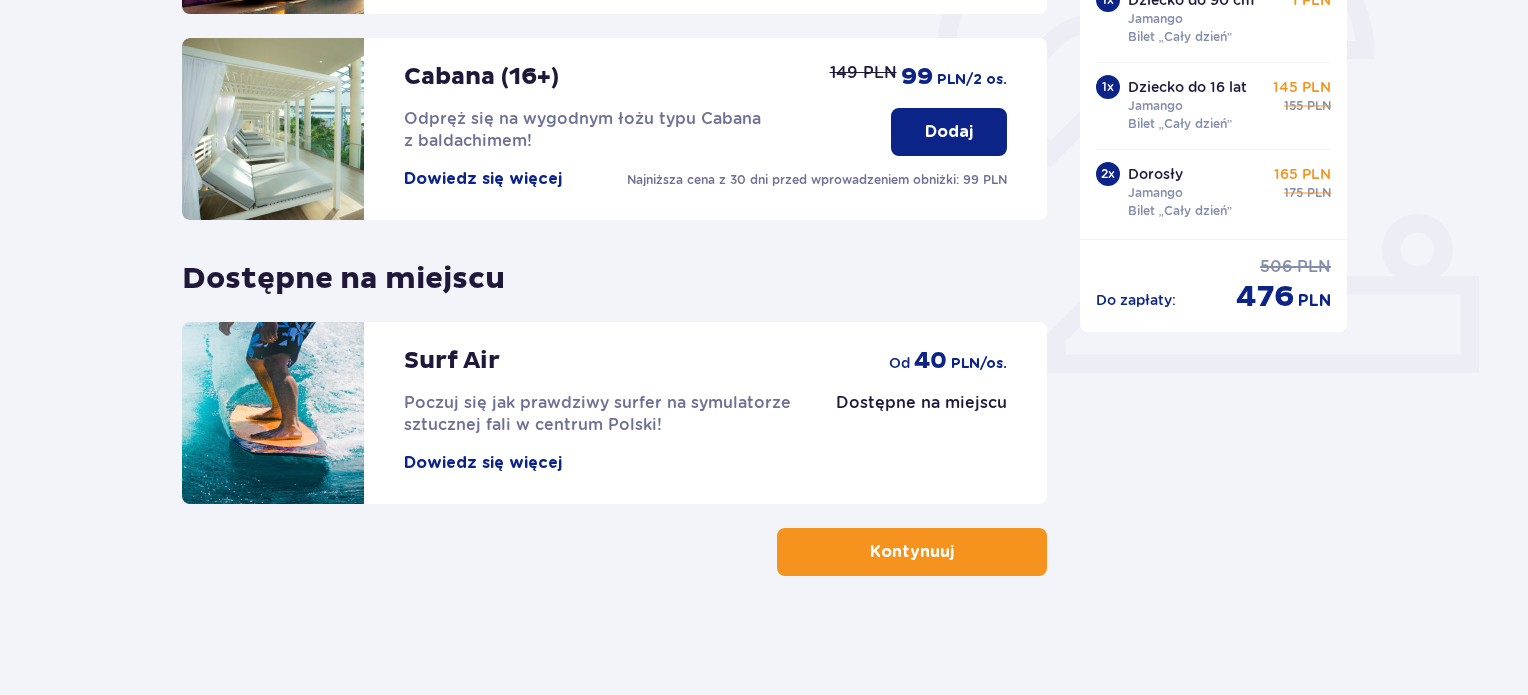 click at bounding box center (958, 552) 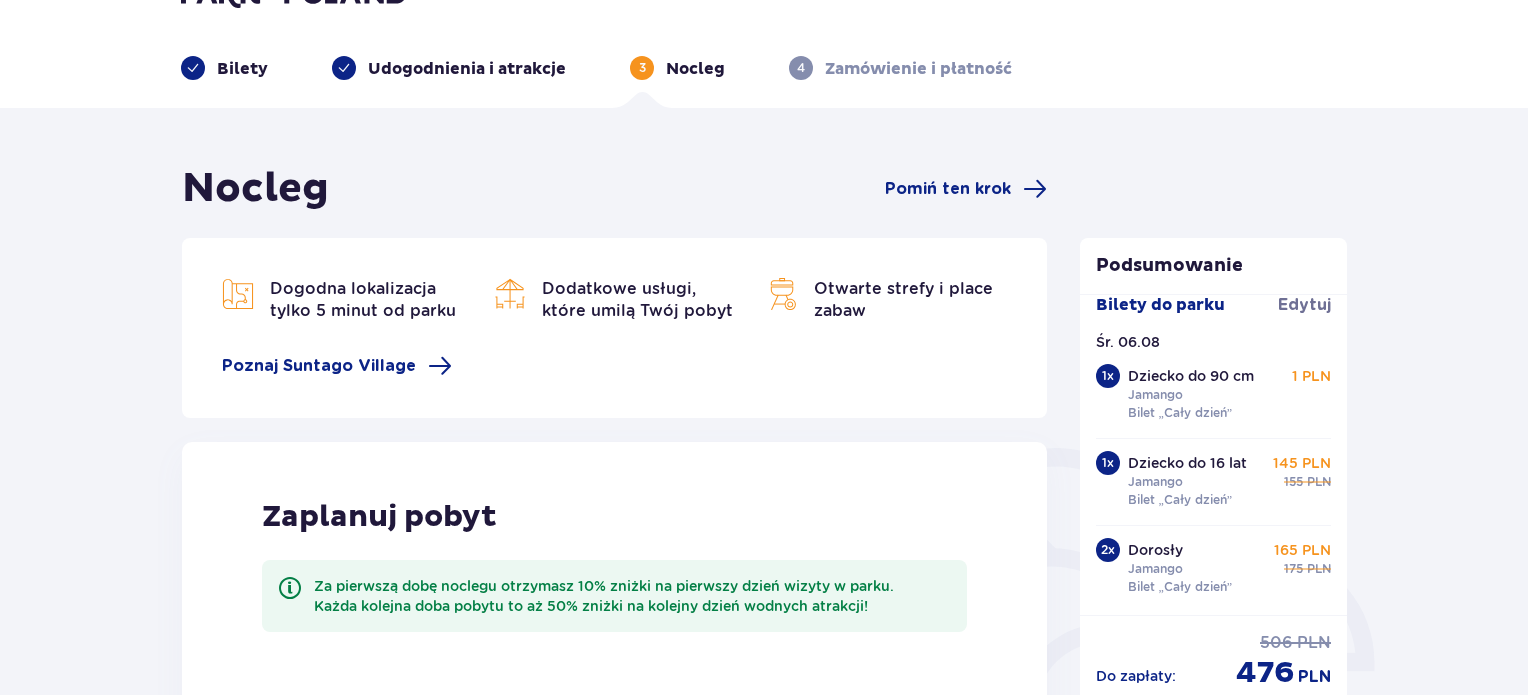 scroll, scrollTop: 0, scrollLeft: 0, axis: both 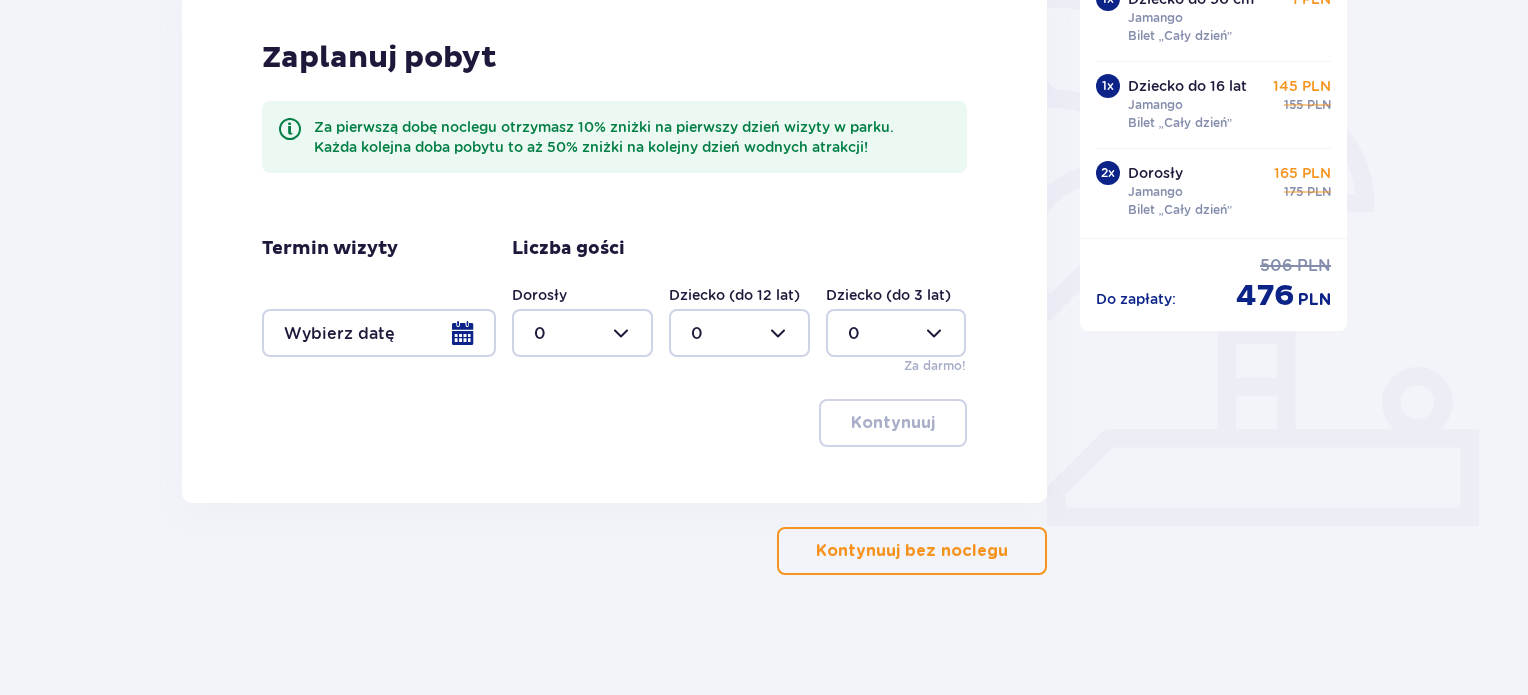 click on "Kontynuuj bez noclegu" at bounding box center [912, 551] 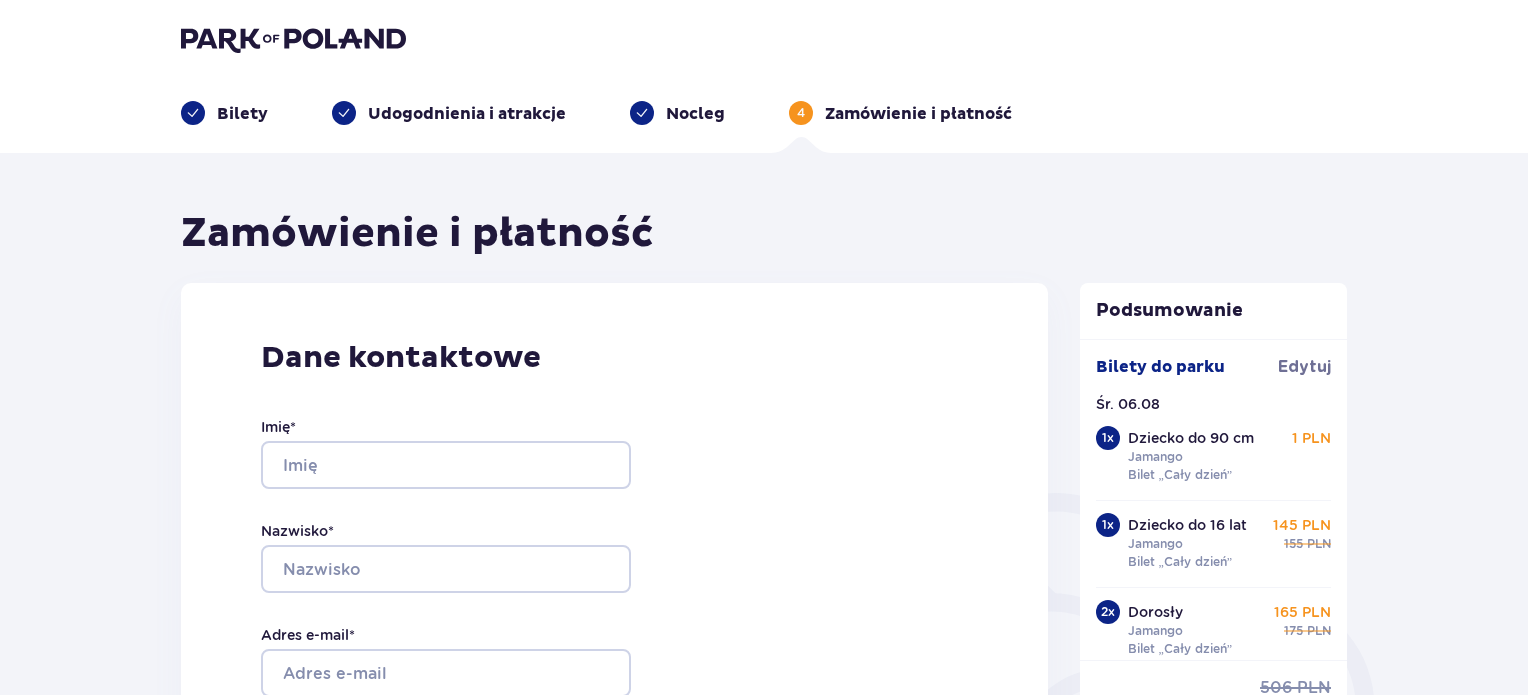 scroll, scrollTop: 0, scrollLeft: 0, axis: both 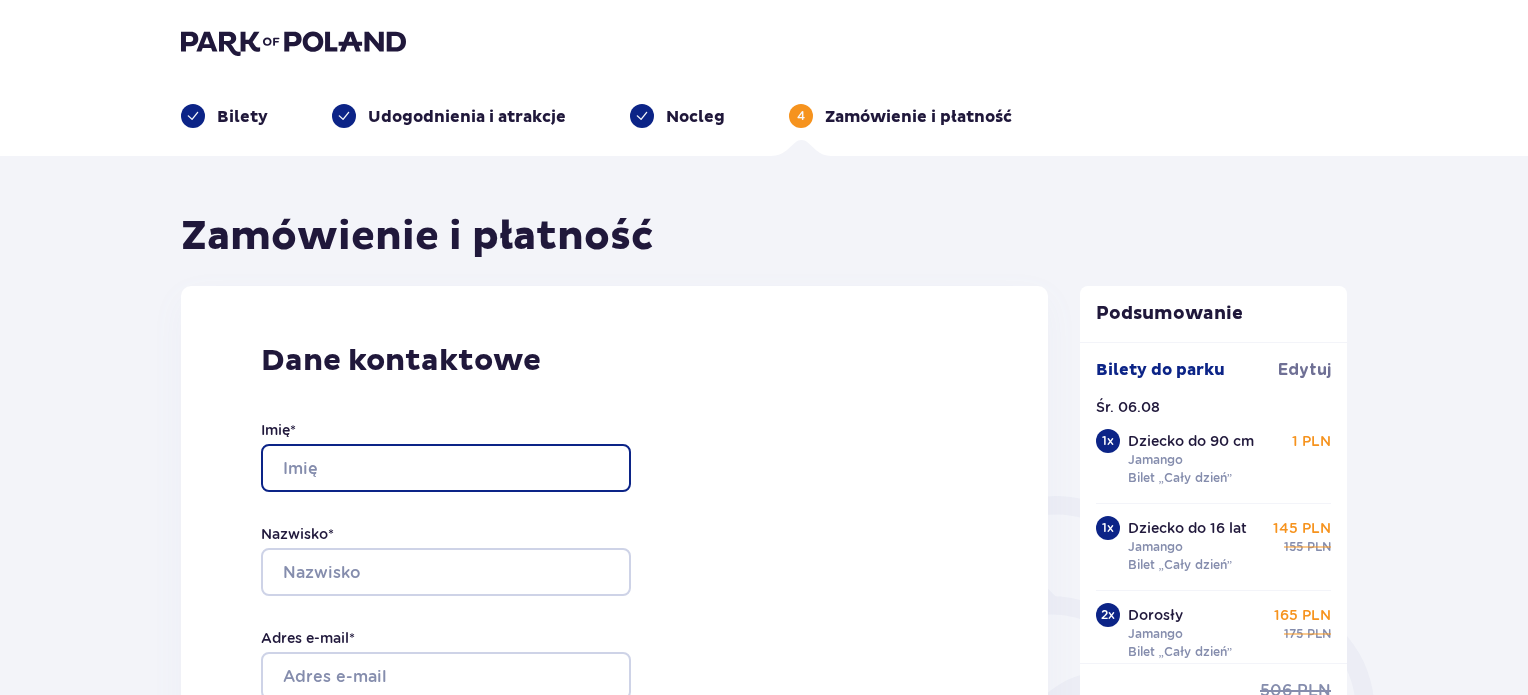 click on "Imię *" at bounding box center (446, 468) 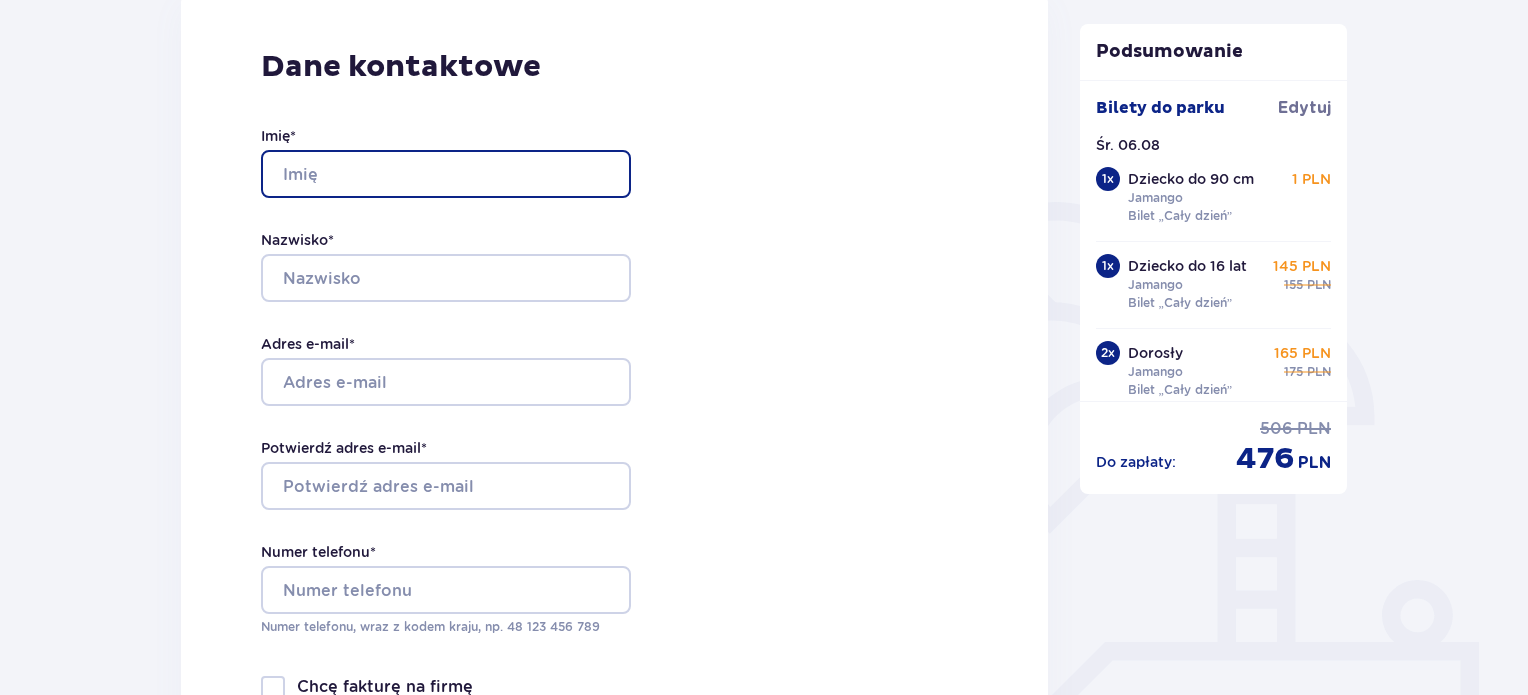 scroll, scrollTop: 300, scrollLeft: 0, axis: vertical 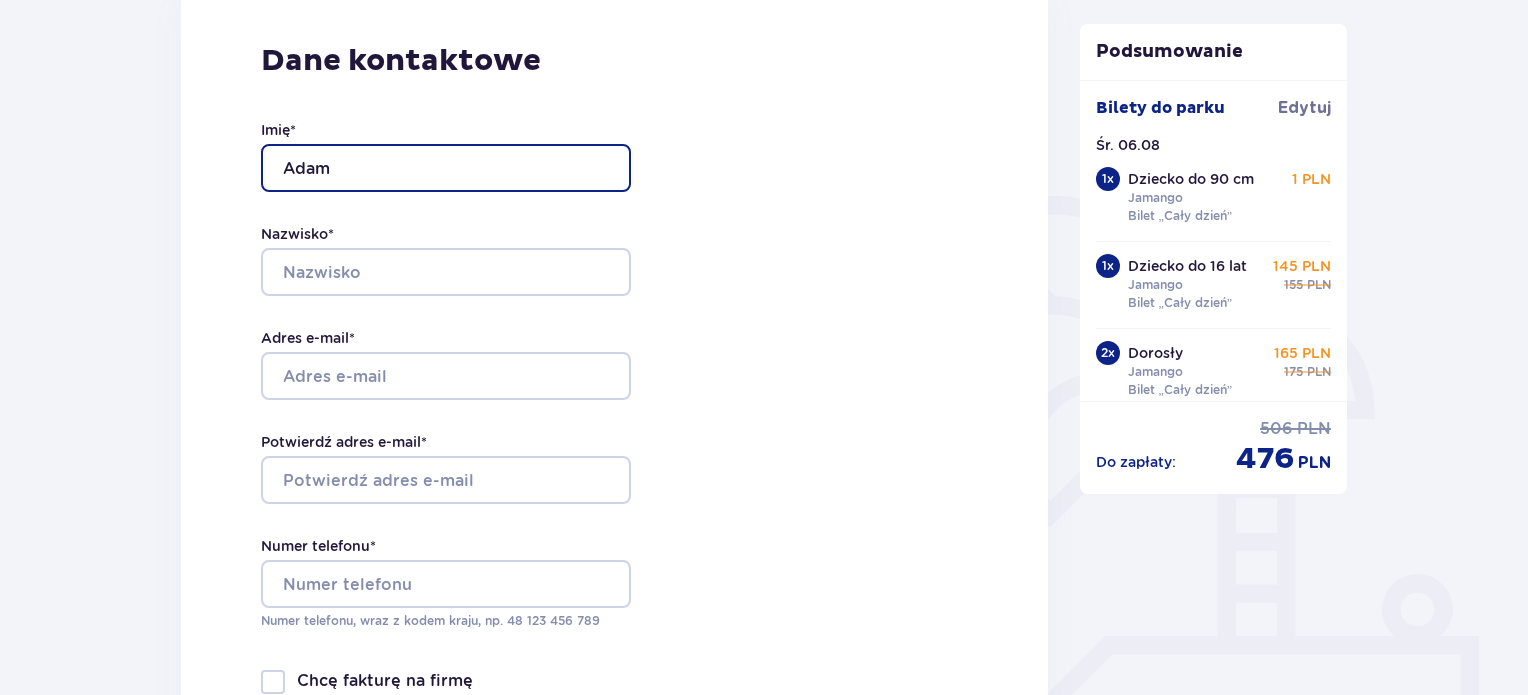type on "Adam" 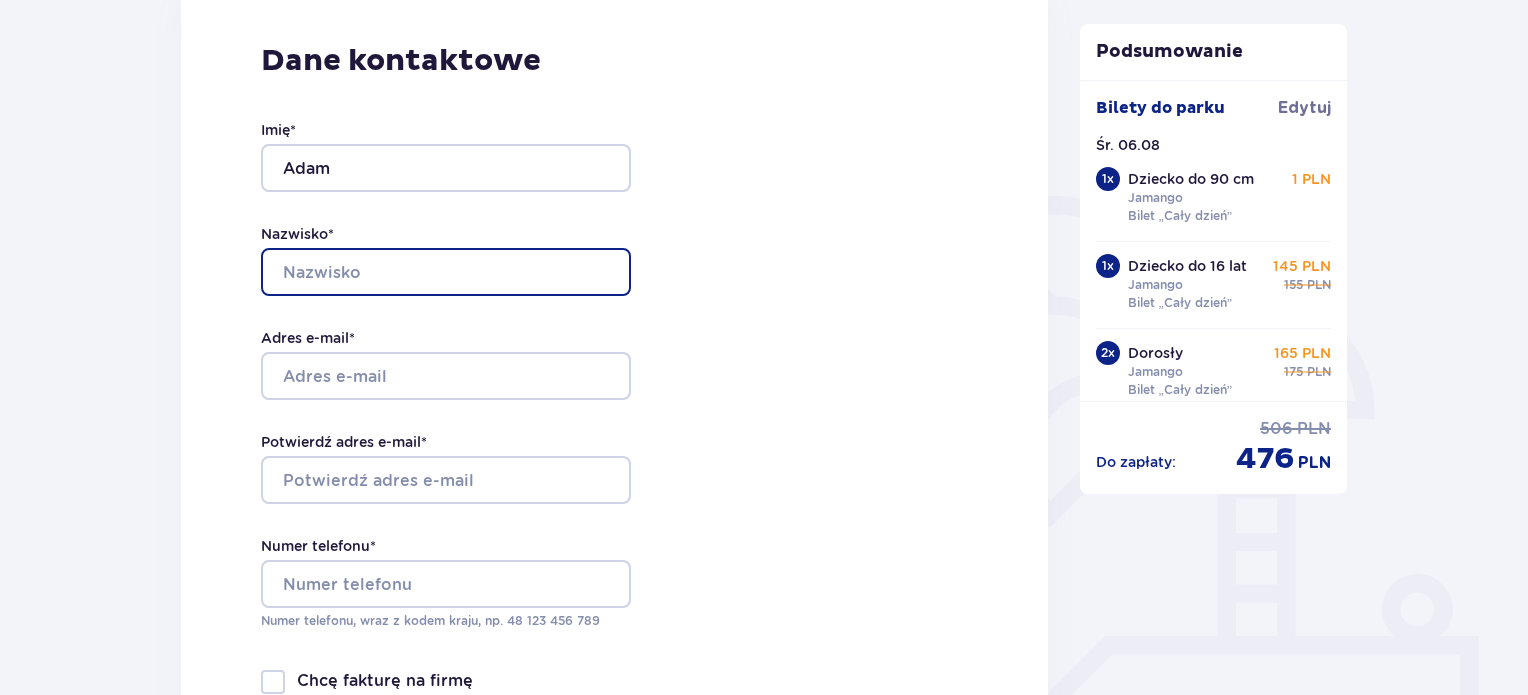 click on "Nazwisko *" at bounding box center (446, 272) 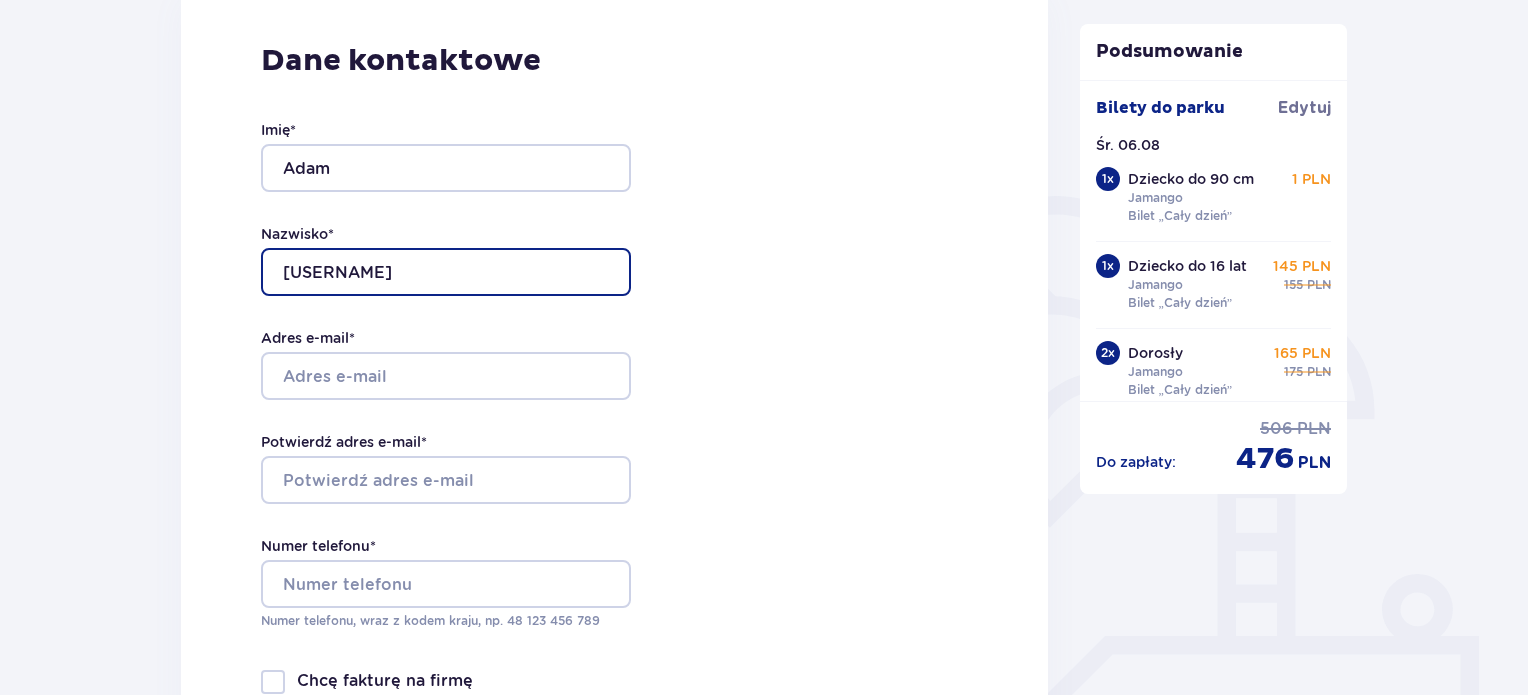 type on "[USERNAME]" 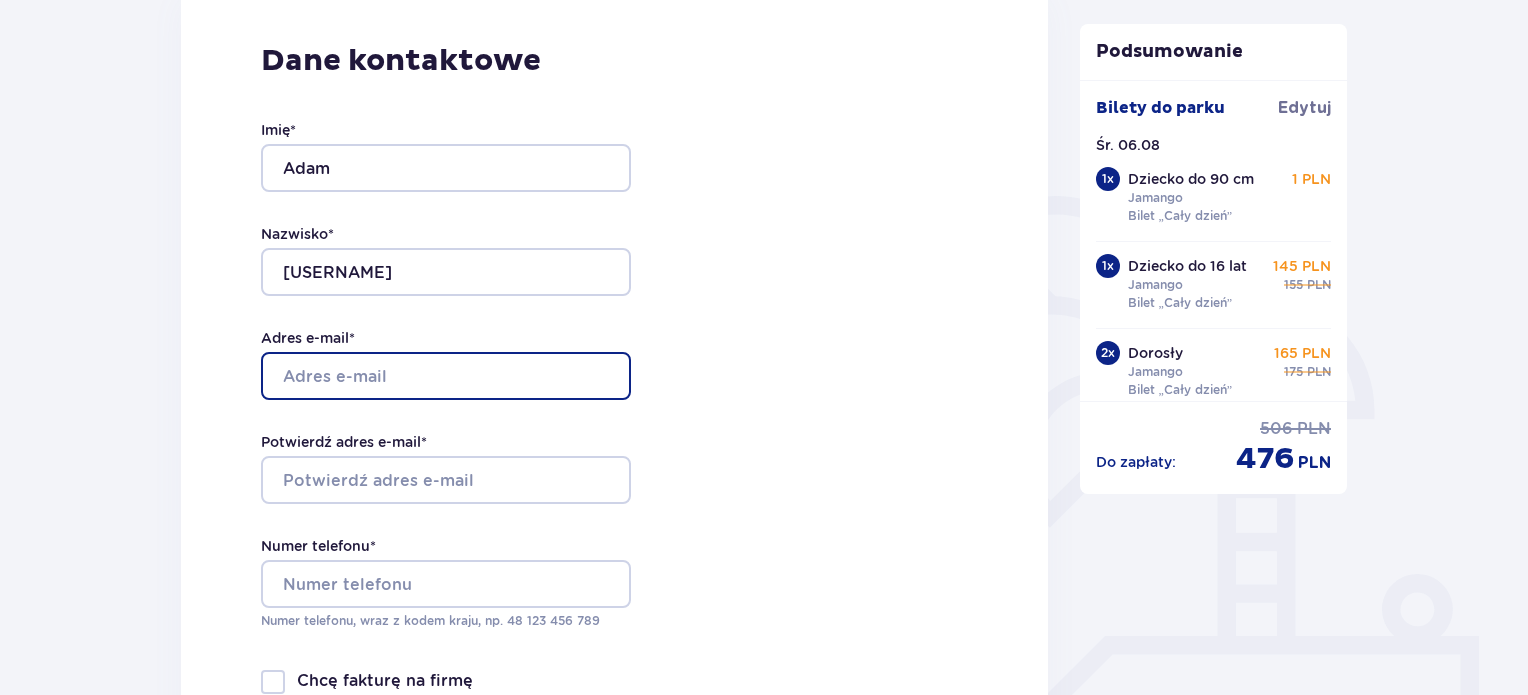 click on "Adres e-mail *" at bounding box center [446, 376] 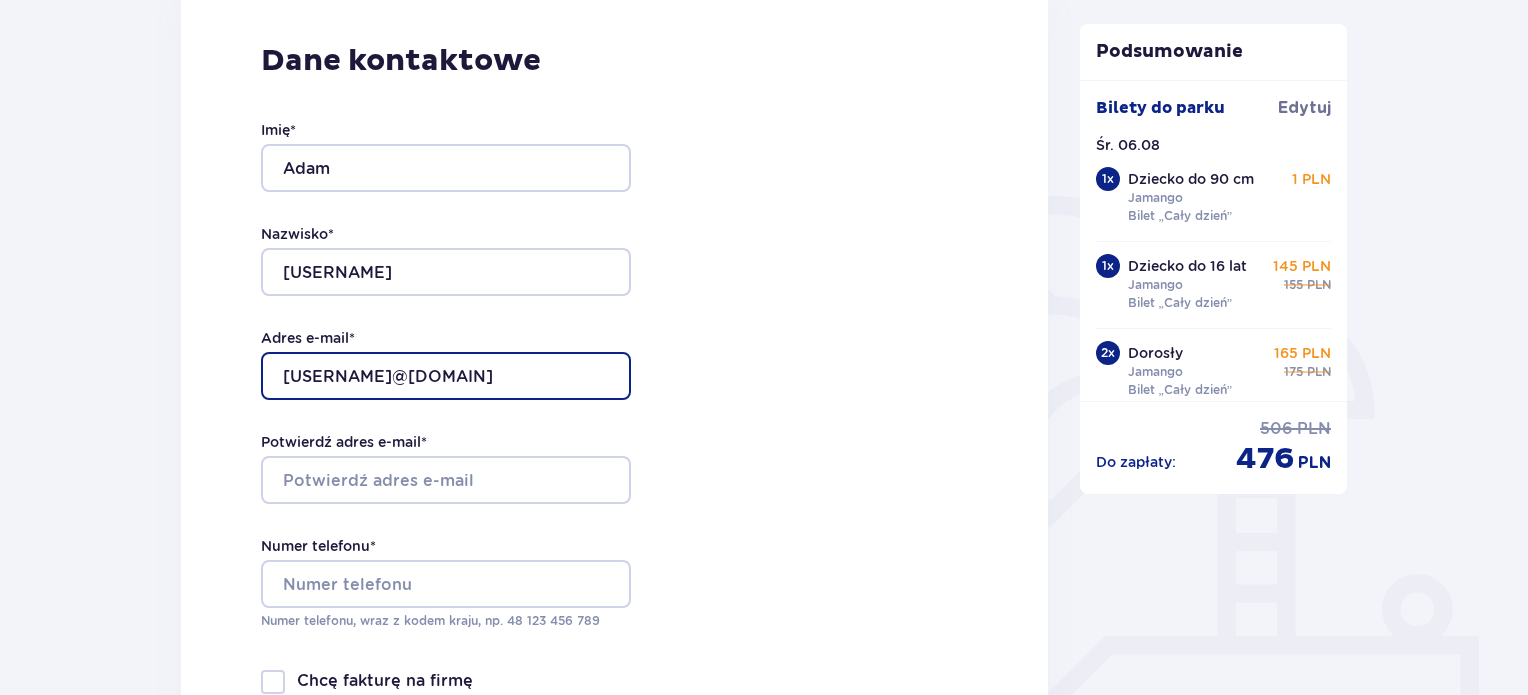 type on "[USERNAME]@[DOMAIN]" 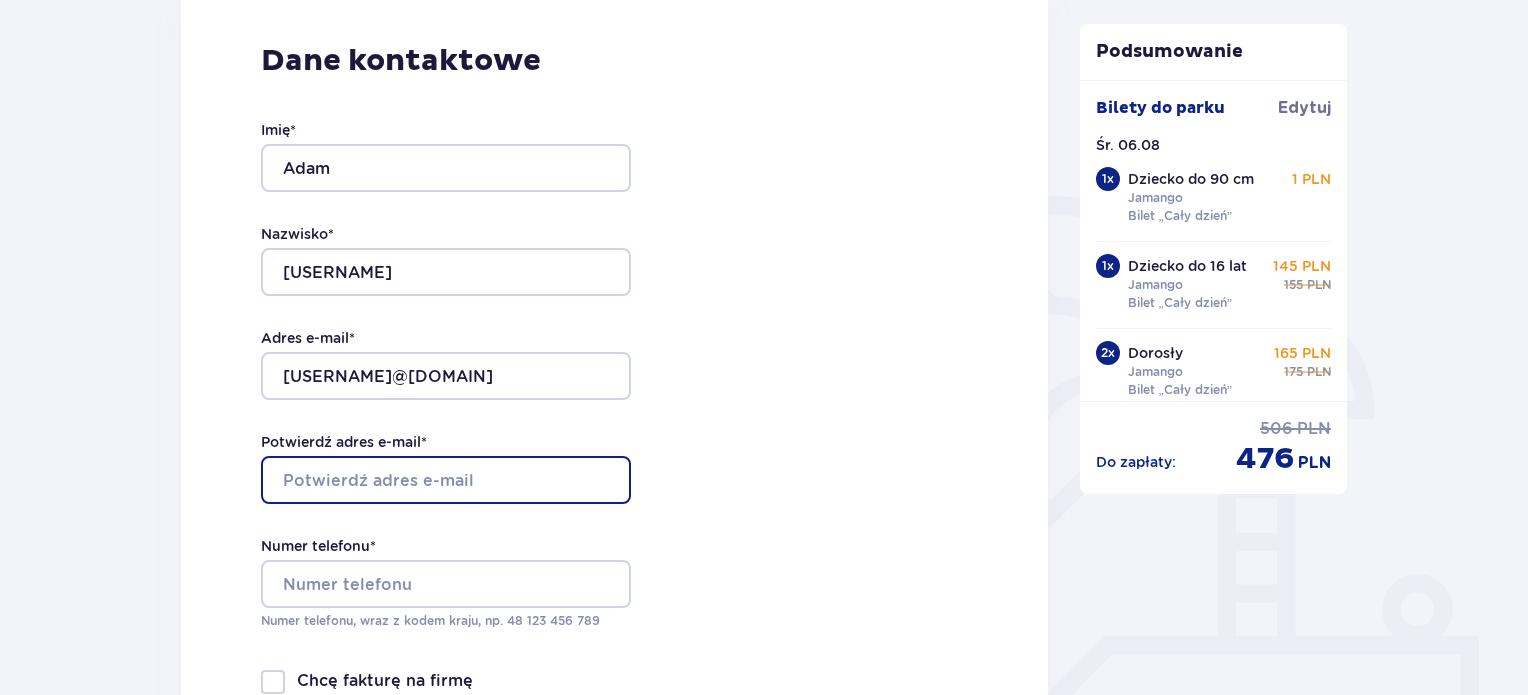 click on "Potwierdź adres e-mail *" at bounding box center (446, 480) 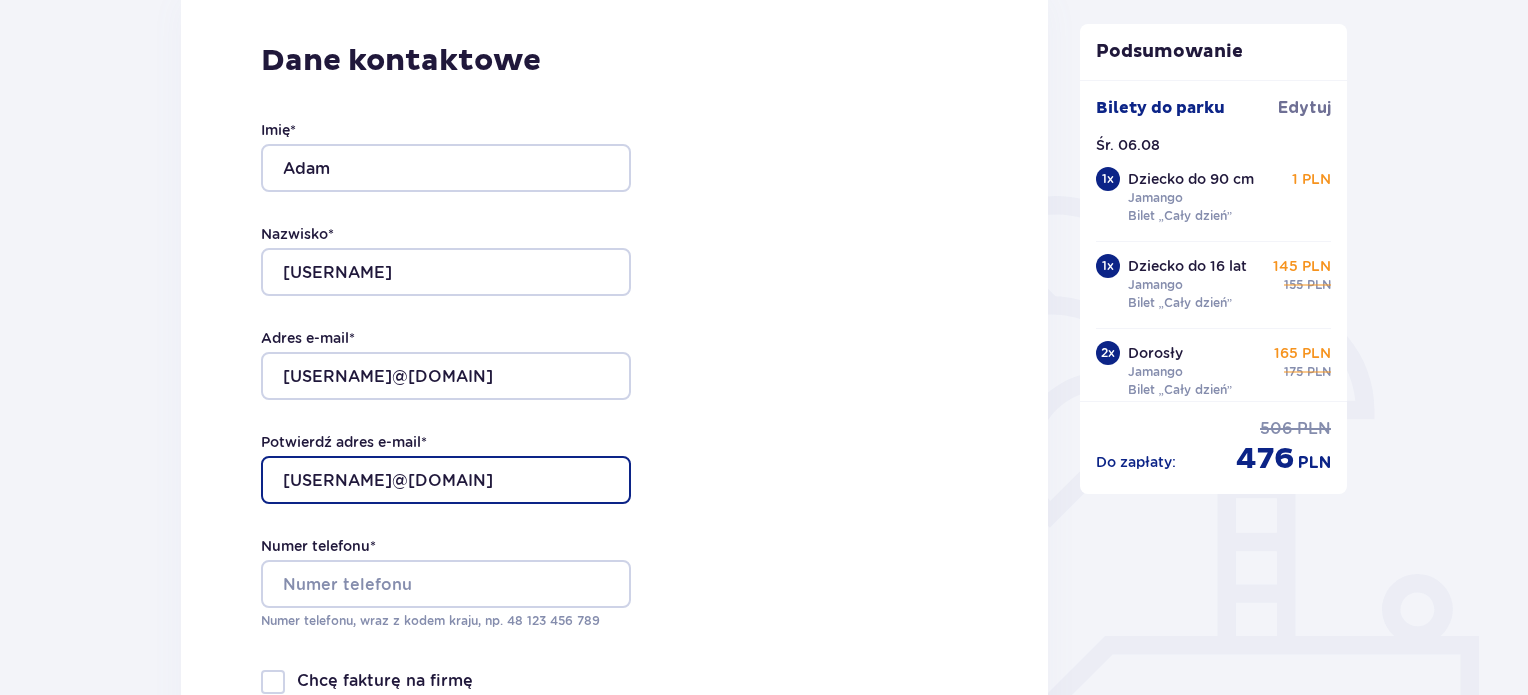 type on "[USERNAME]@[DOMAIN]" 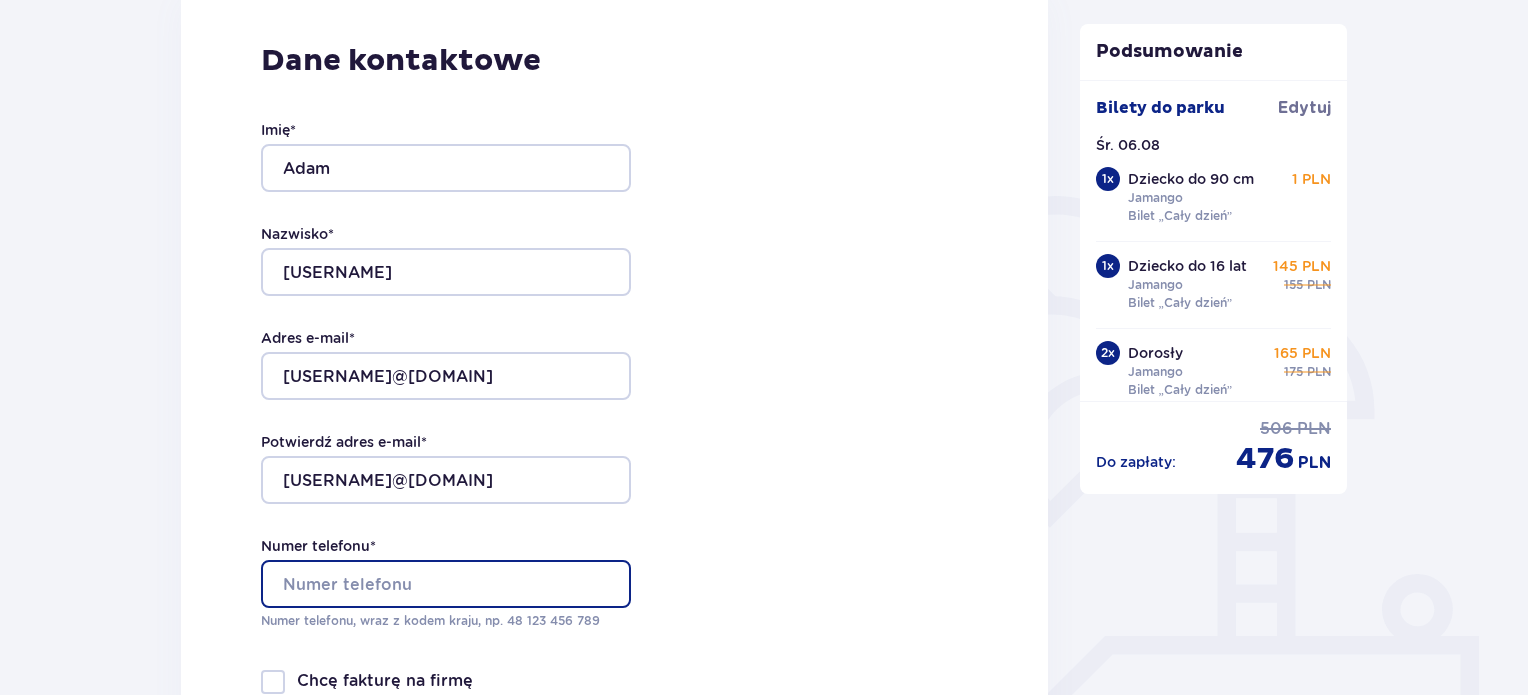 click on "Numer telefonu *" at bounding box center [446, 584] 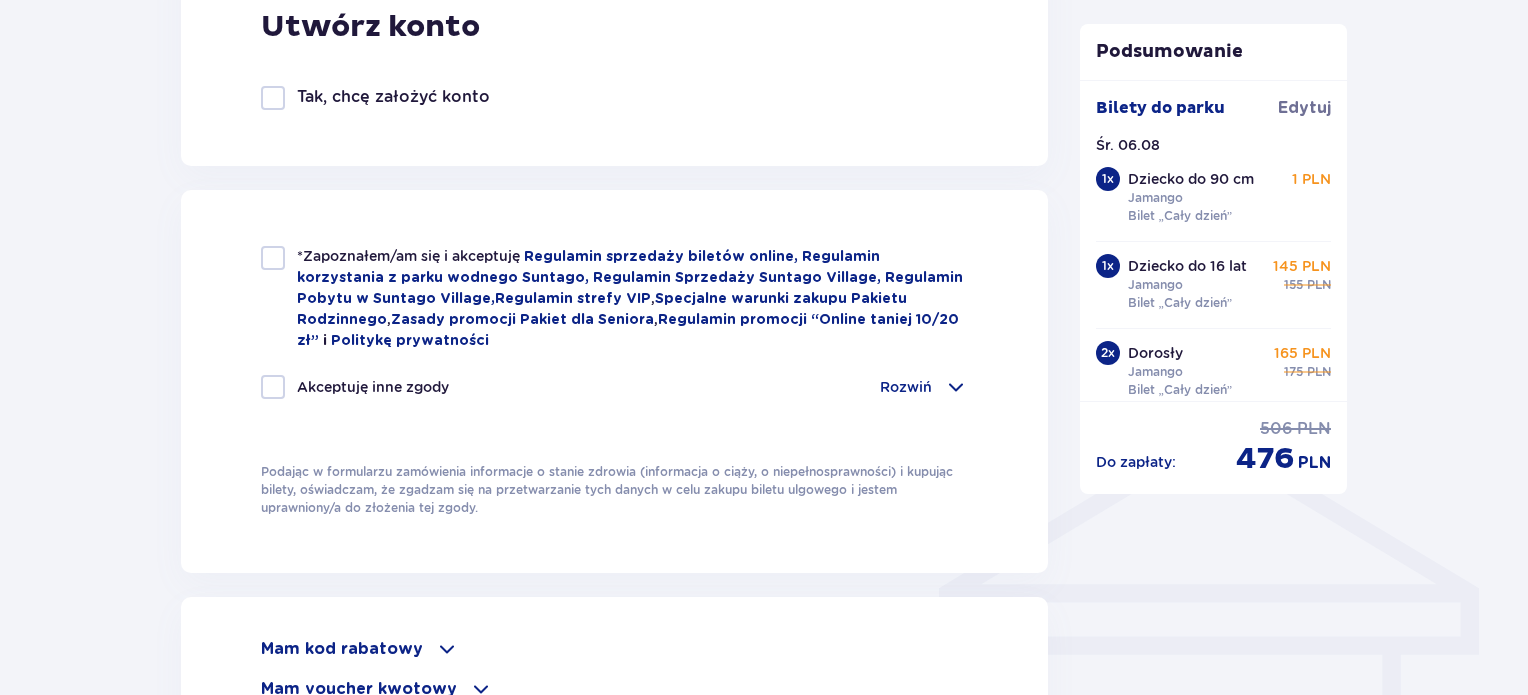 scroll, scrollTop: 1300, scrollLeft: 0, axis: vertical 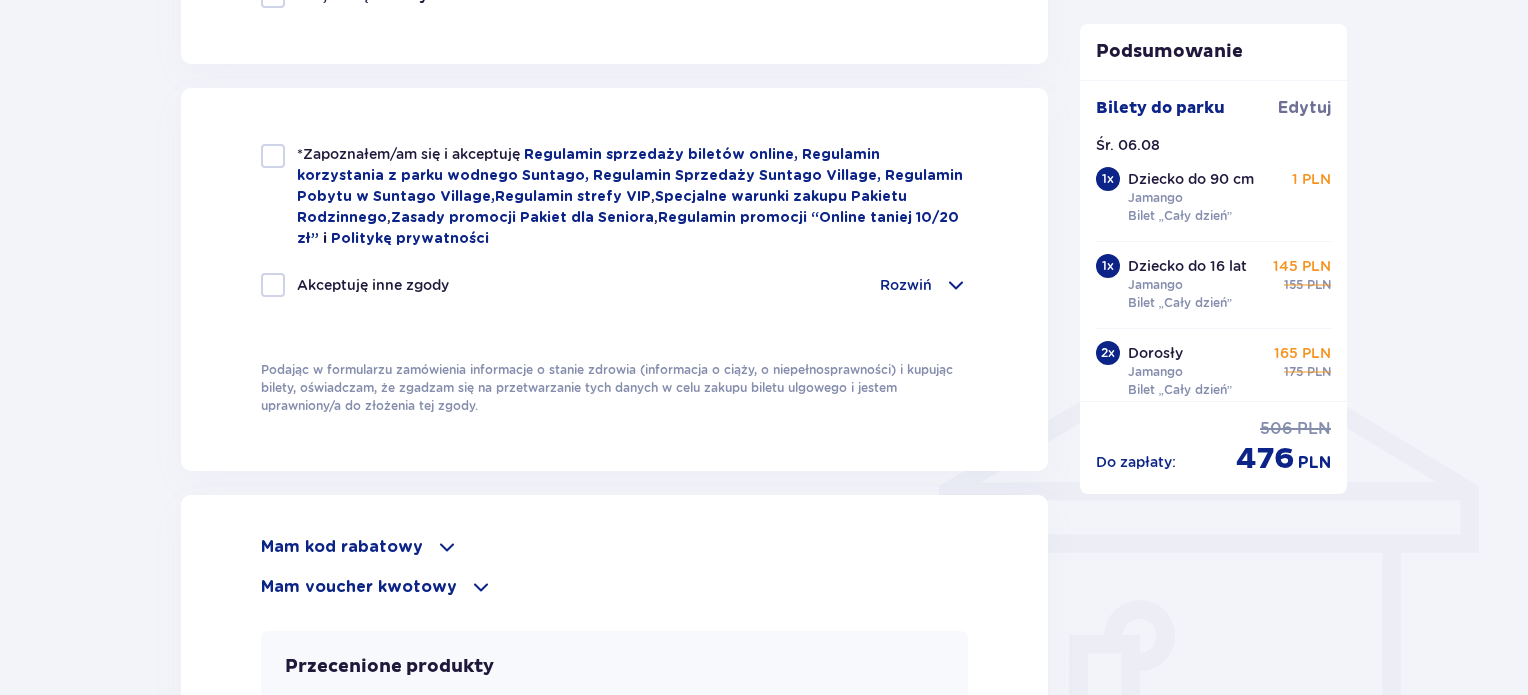 type on "[PHONE_FRAGMENT]" 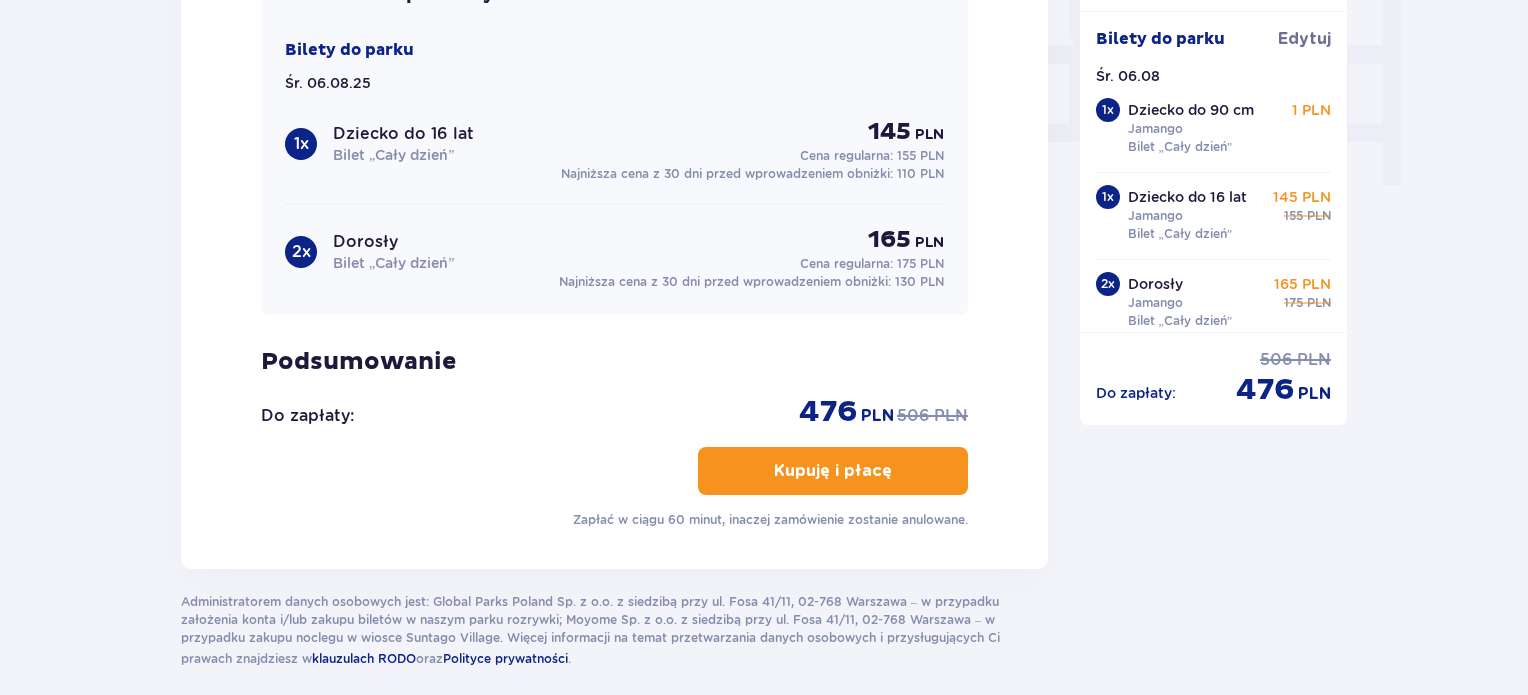 scroll, scrollTop: 2060, scrollLeft: 0, axis: vertical 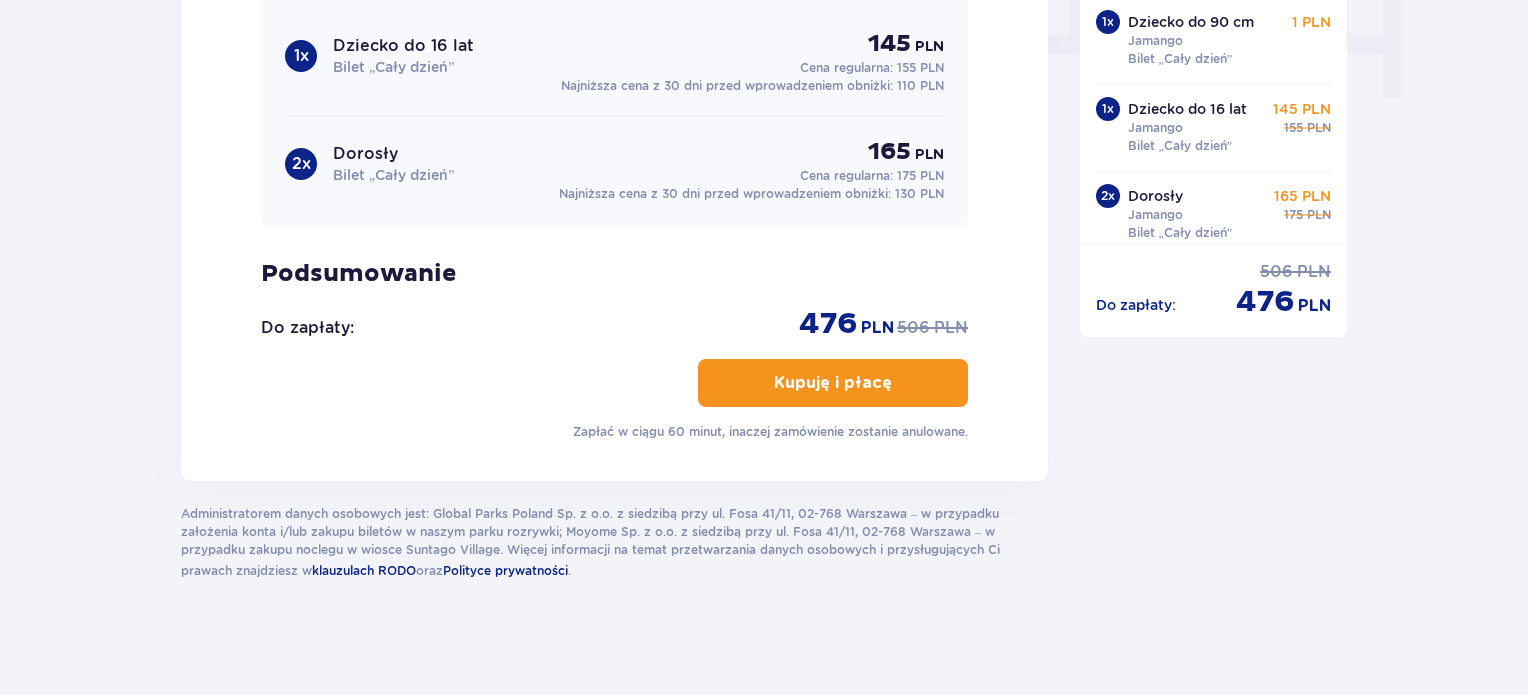 click on "Kupuję i płacę" at bounding box center [833, 383] 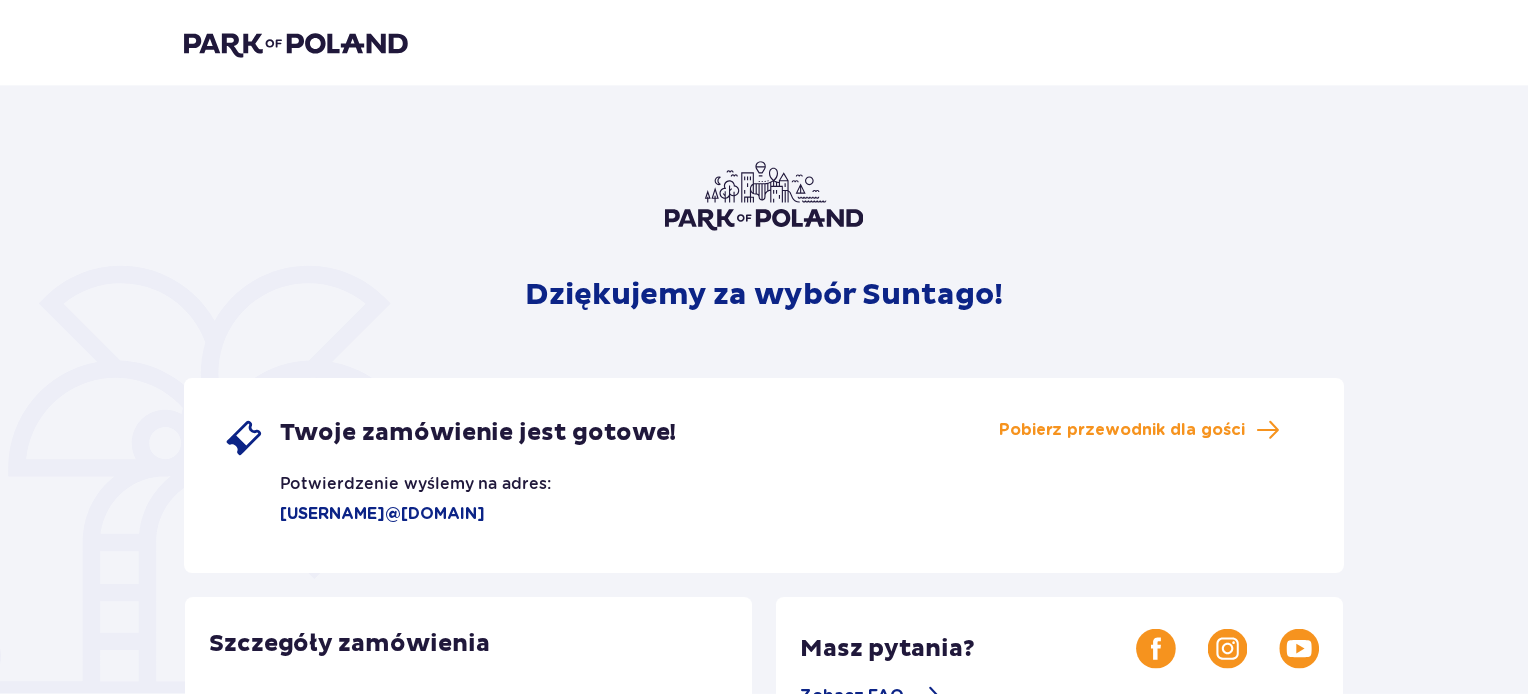 scroll, scrollTop: 0, scrollLeft: 0, axis: both 